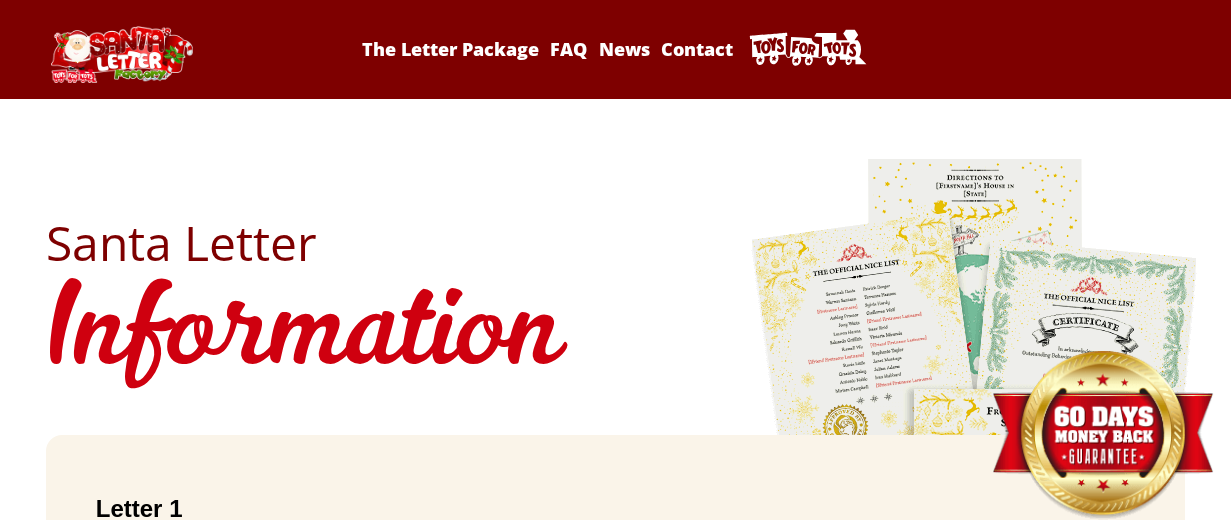 scroll, scrollTop: 0, scrollLeft: 0, axis: both 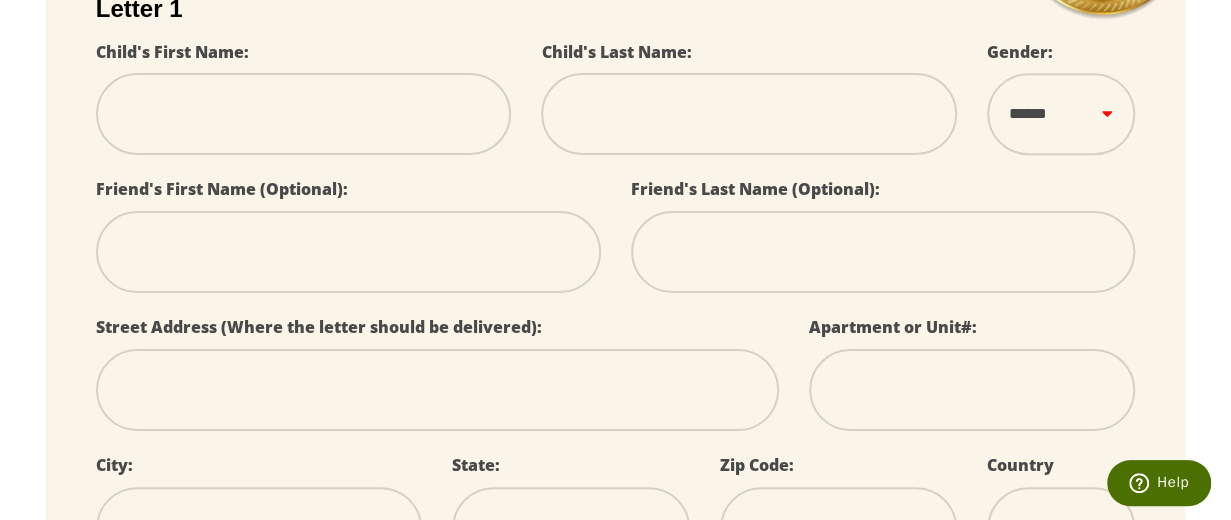 click at bounding box center (304, 114) 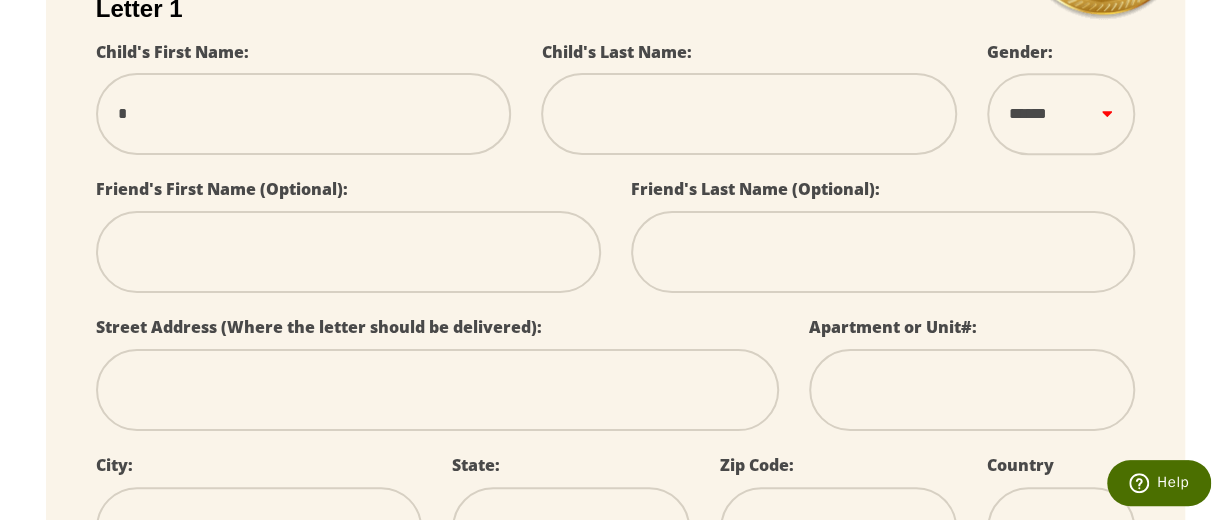 select 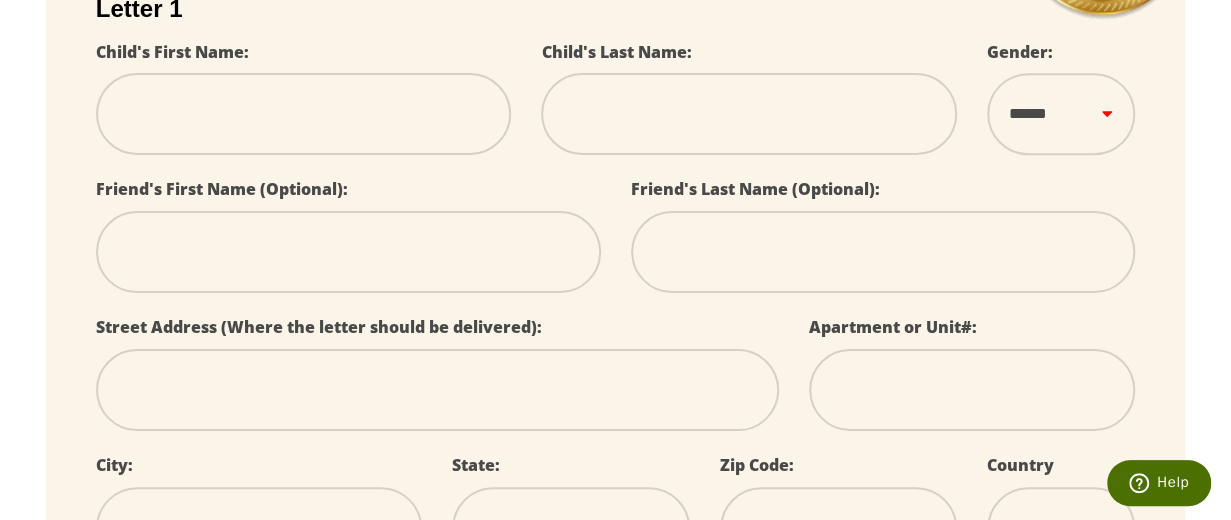 select 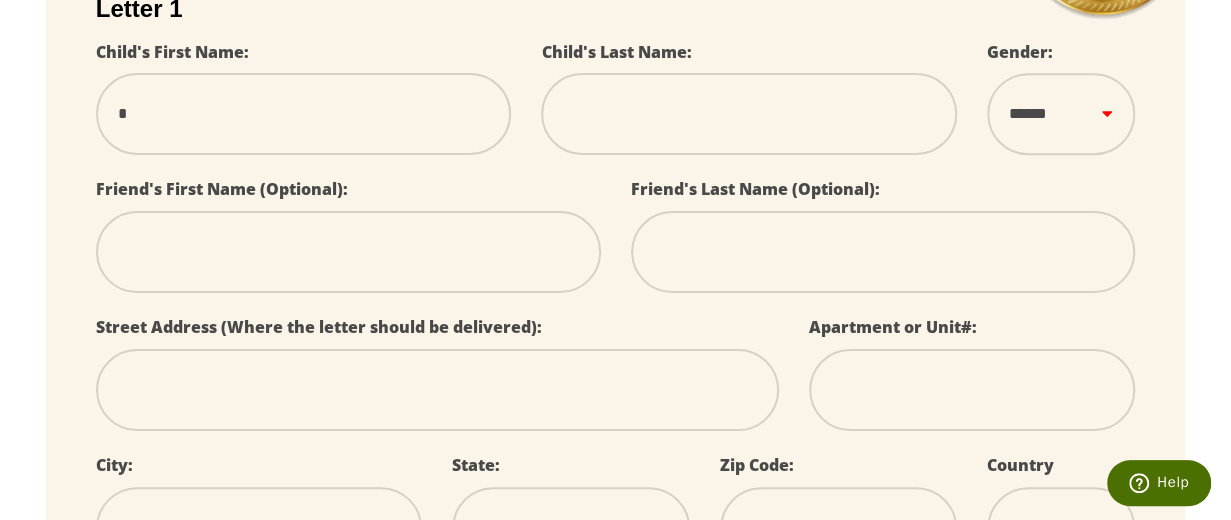 select 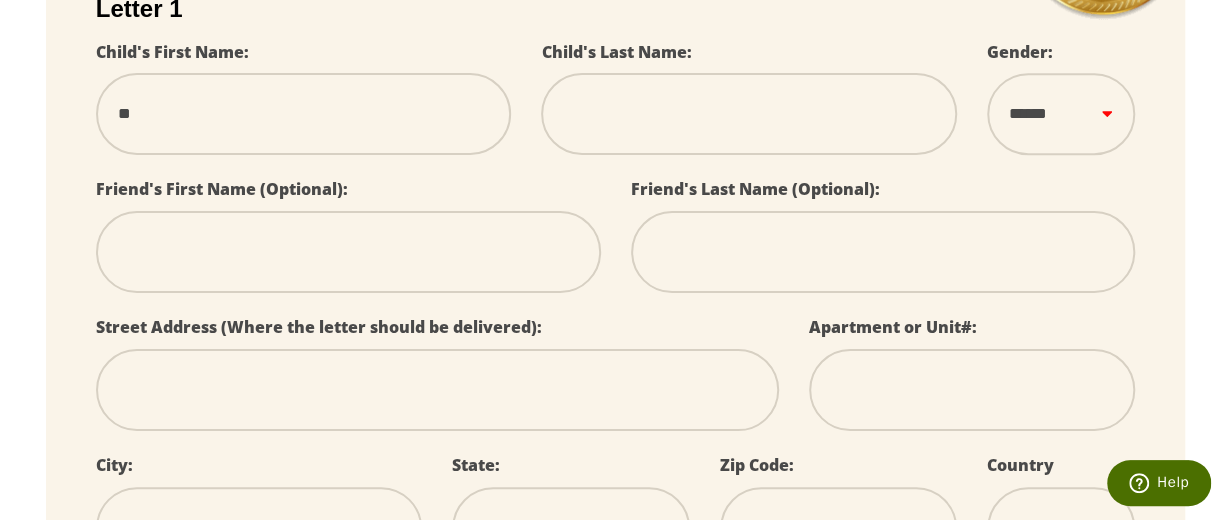 type on "***" 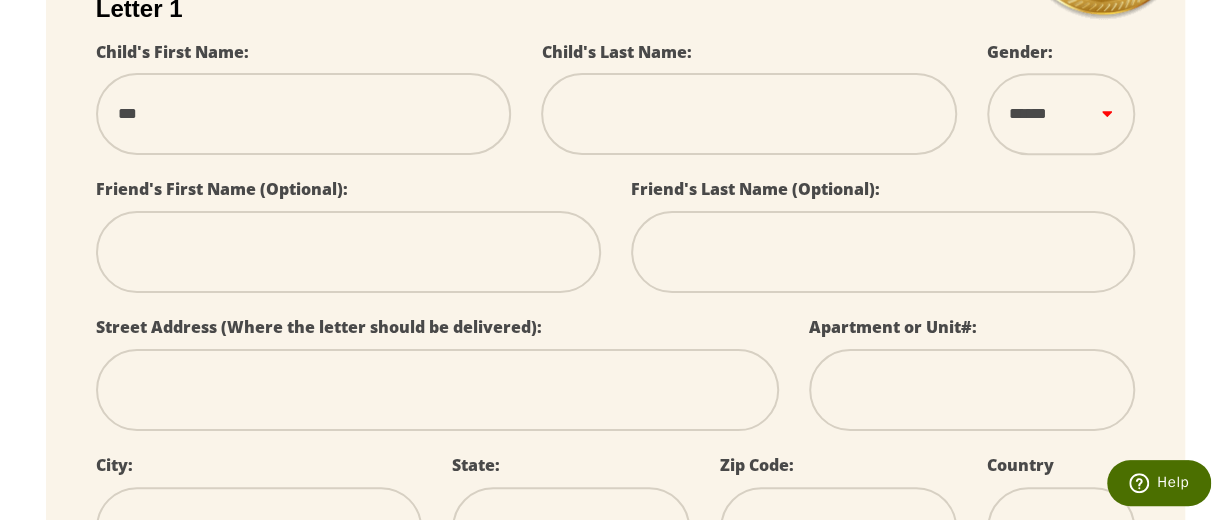 type on "****" 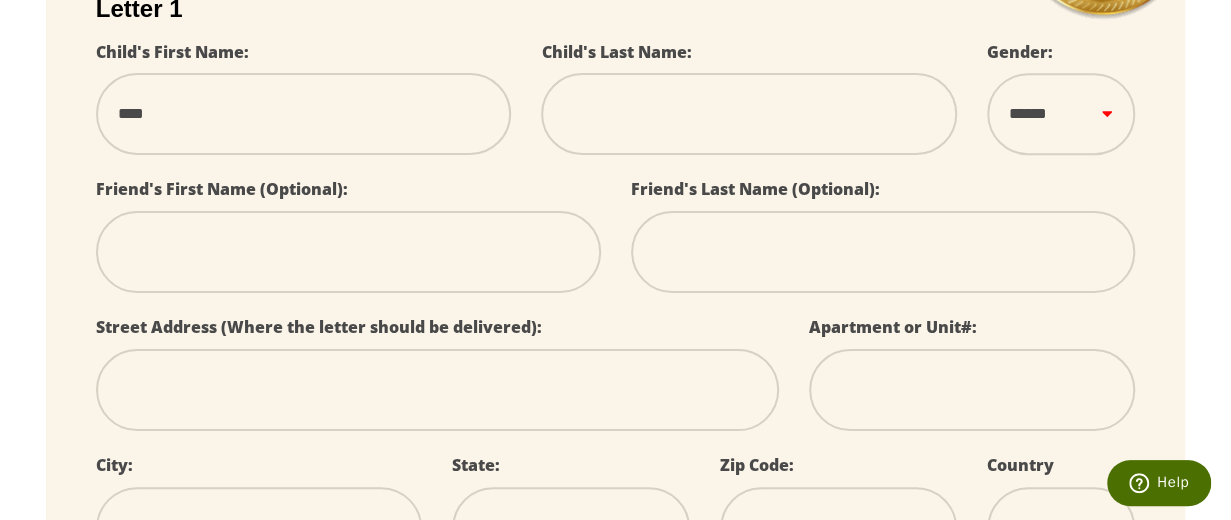 select 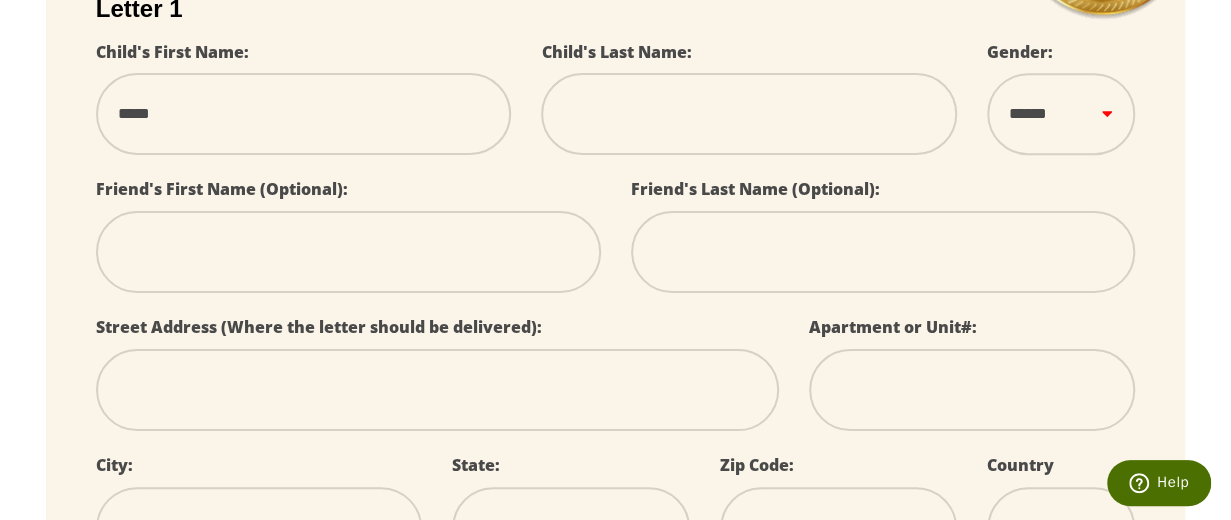 type on "******" 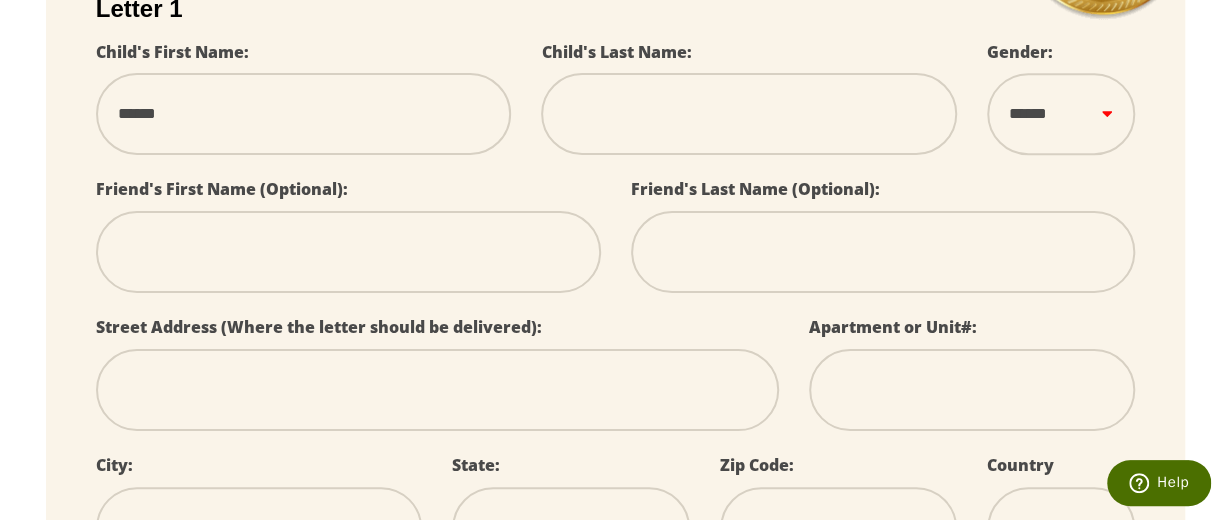 type on "******" 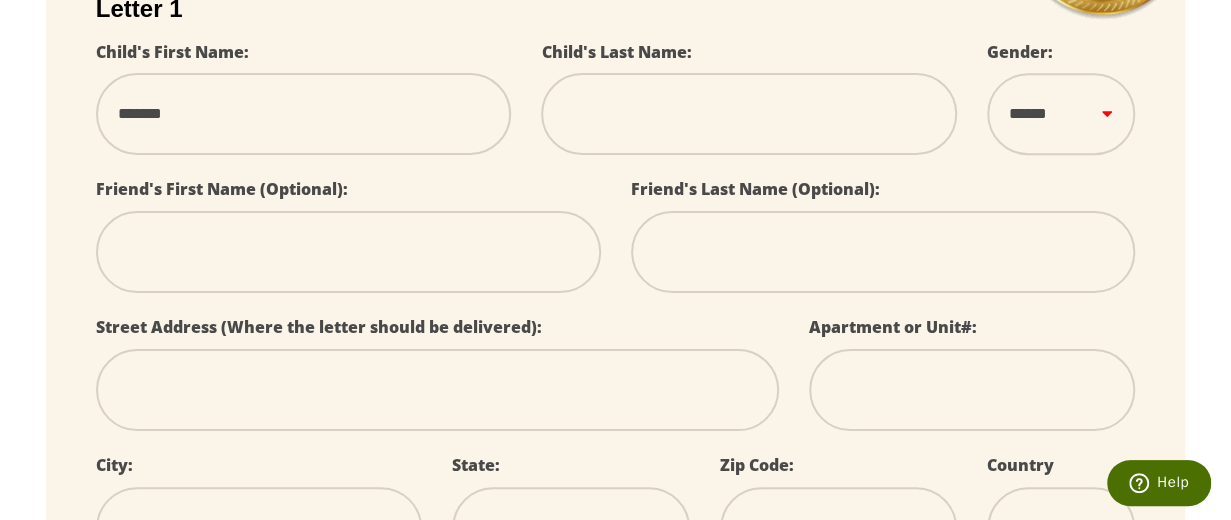 type on "********" 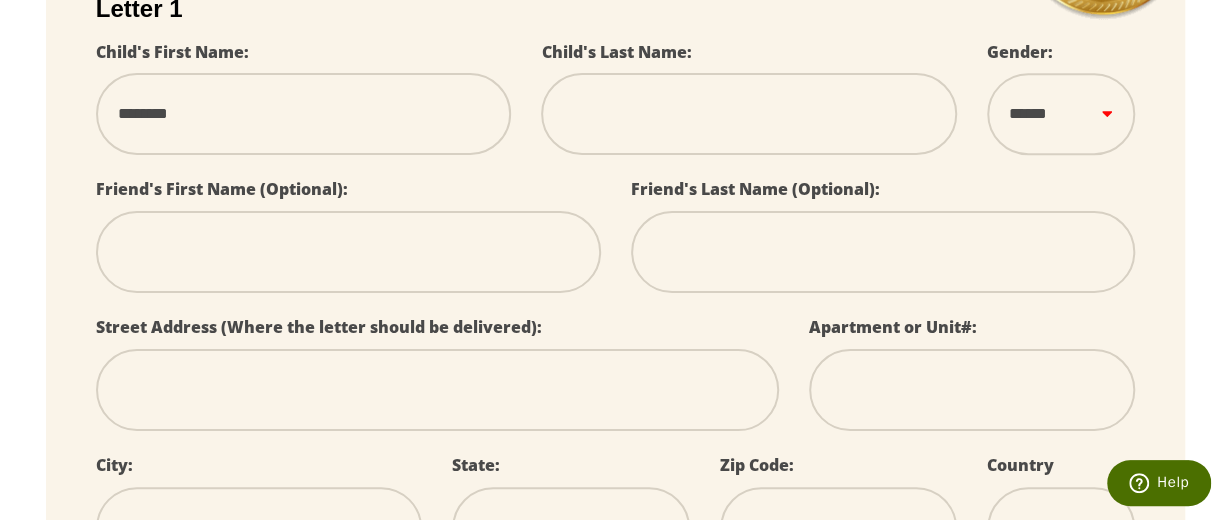 type on "*********" 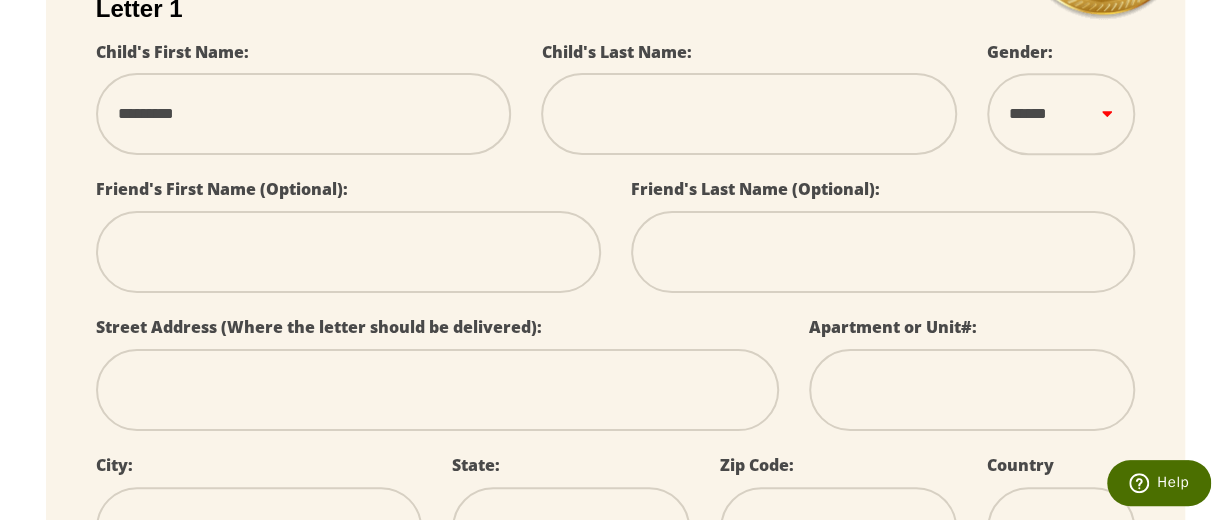 type on "**********" 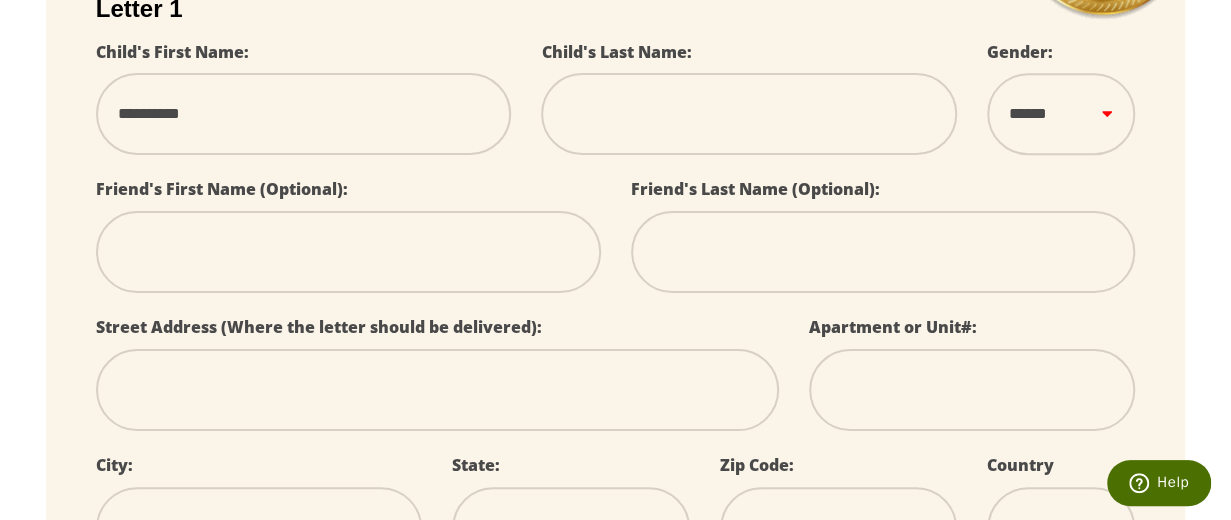type on "**********" 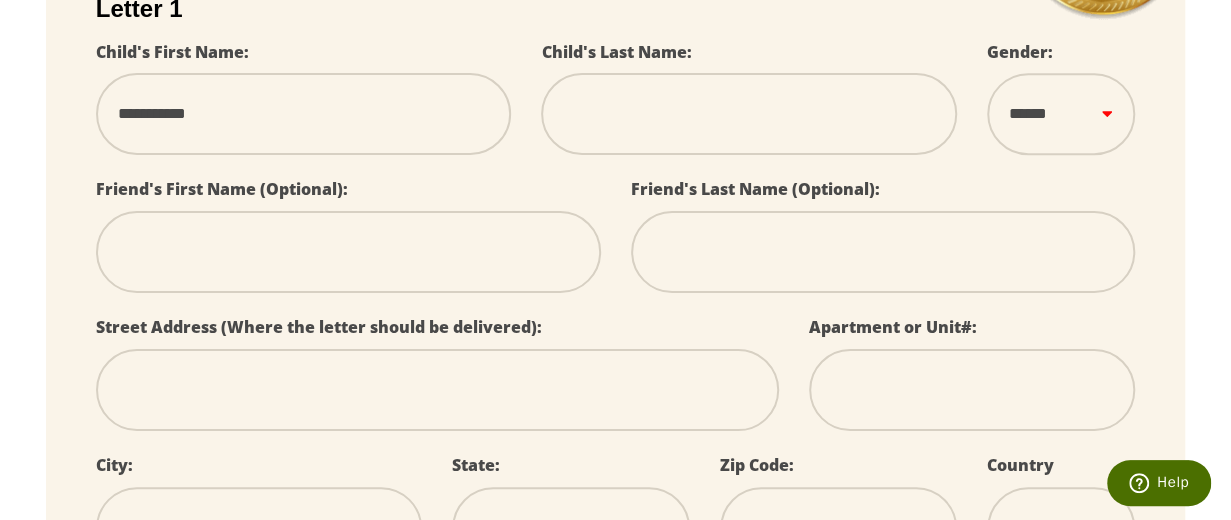 type on "**********" 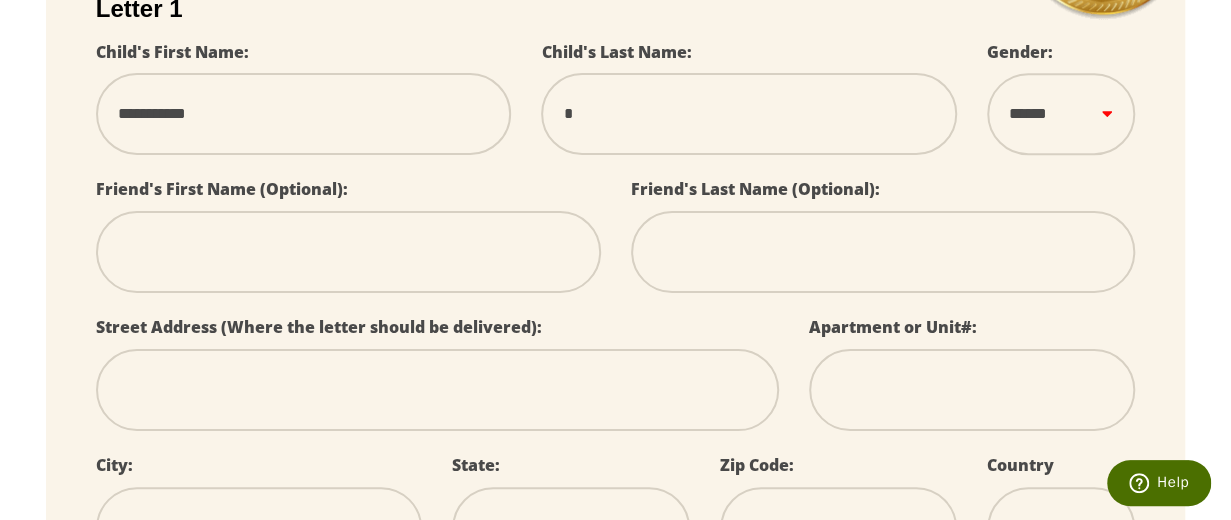 type on "**" 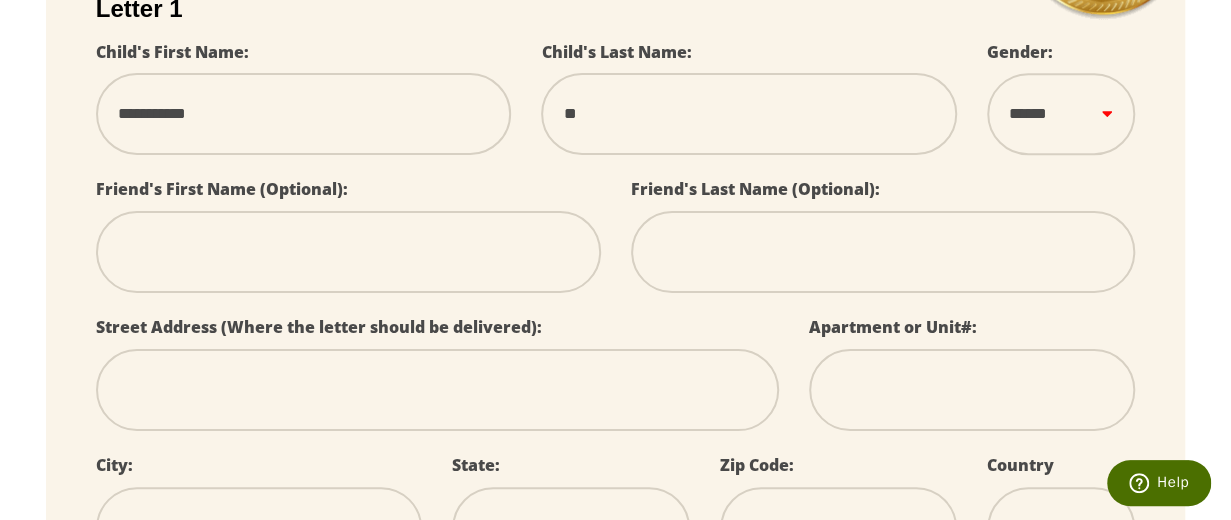 select 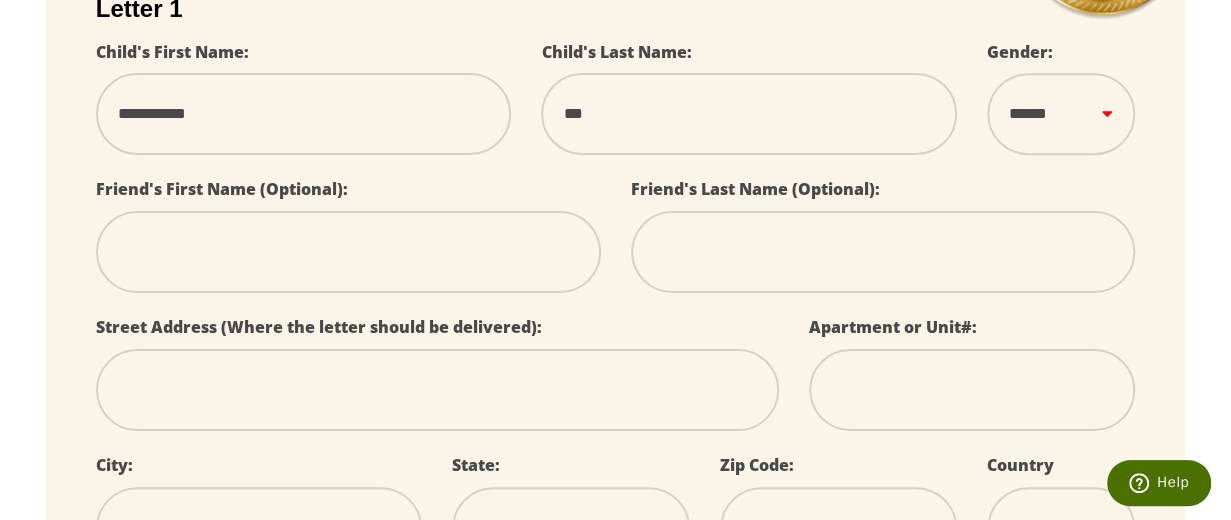 type on "****" 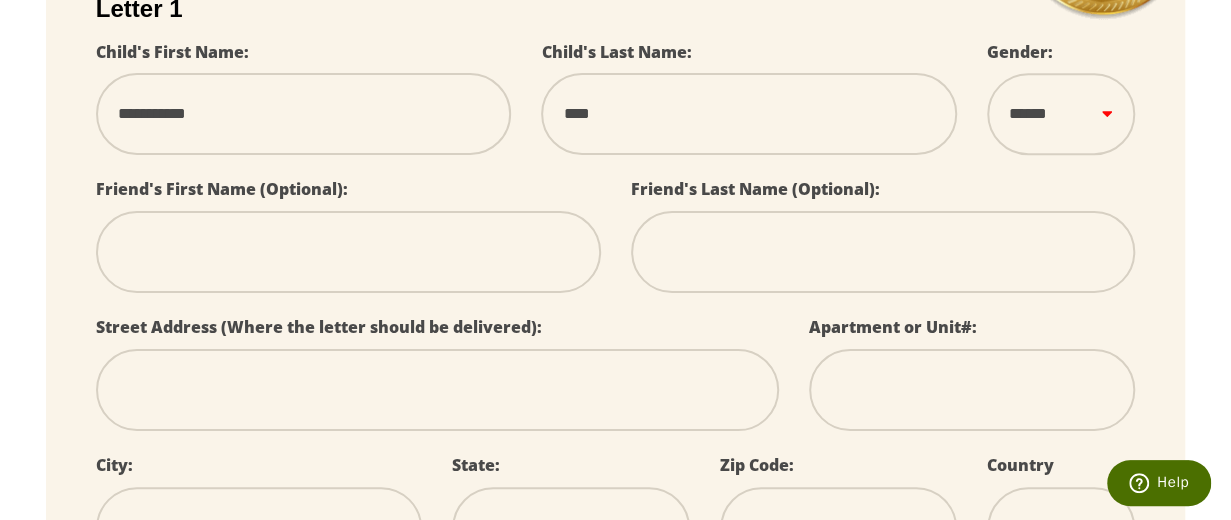 type on "*****" 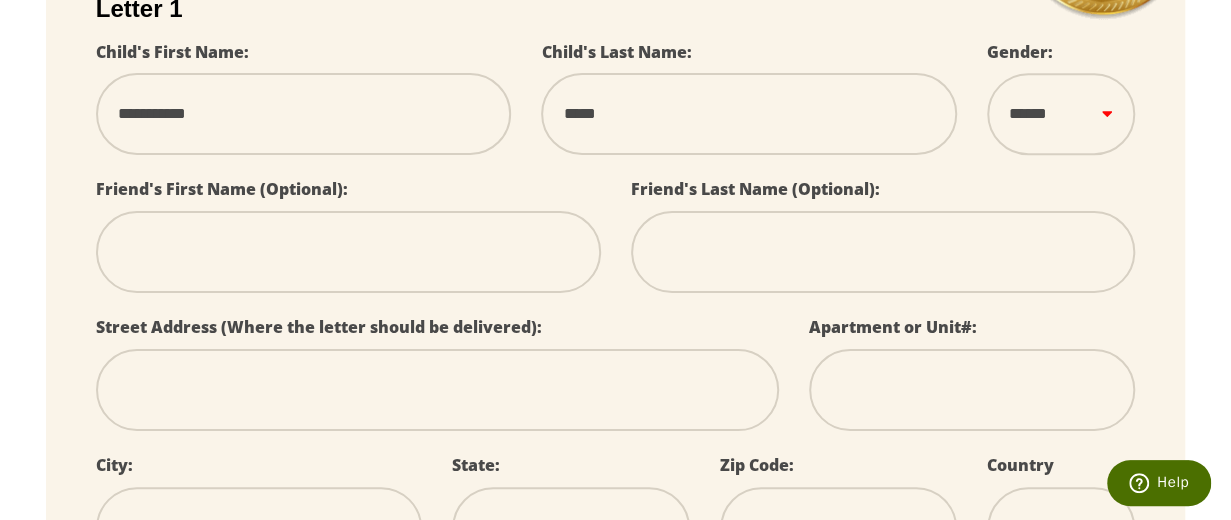 type on "******" 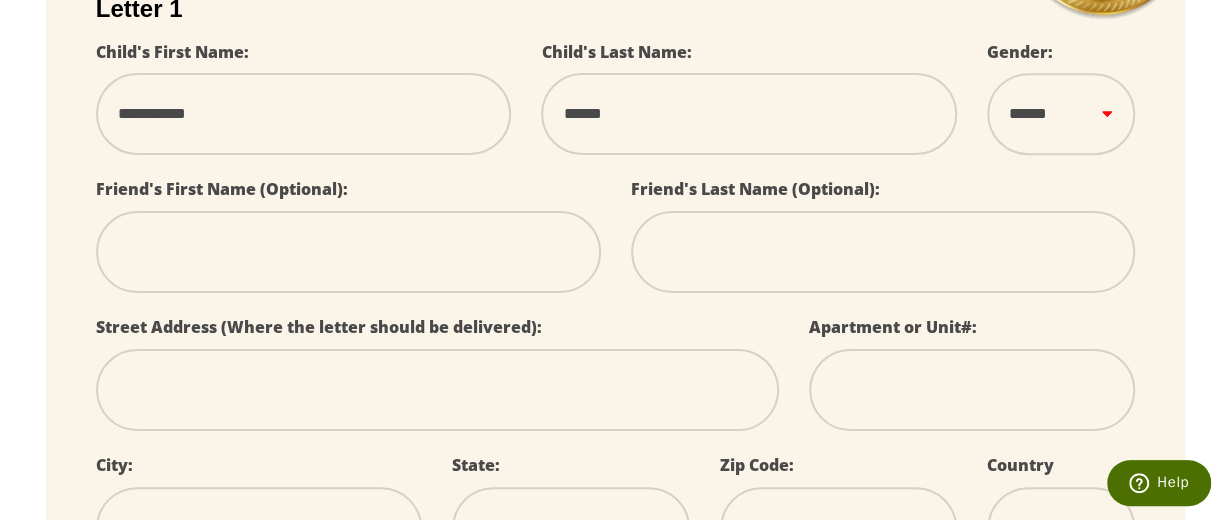 type on "*******" 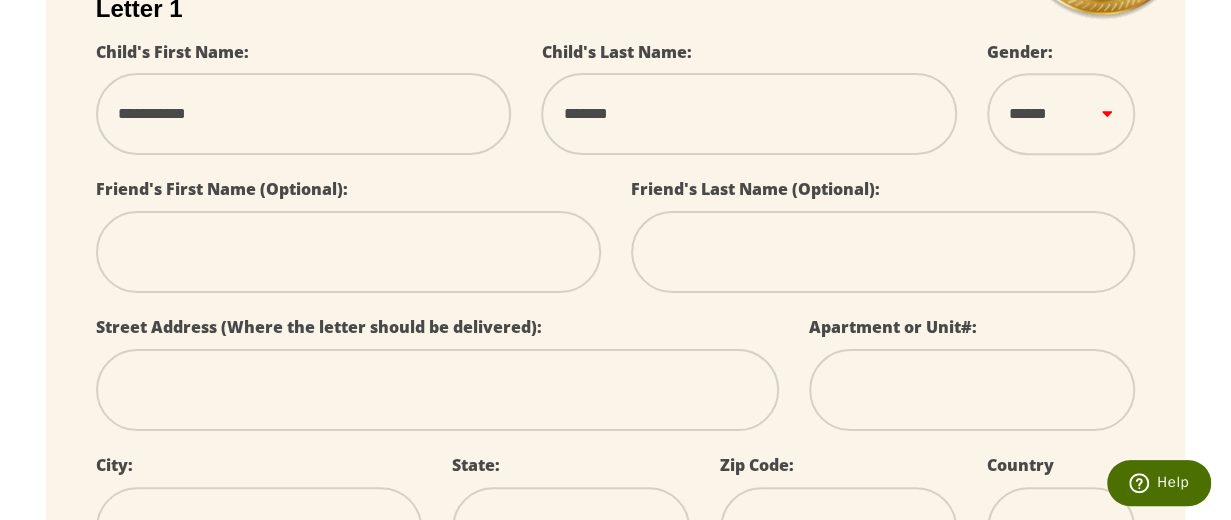 type on "********" 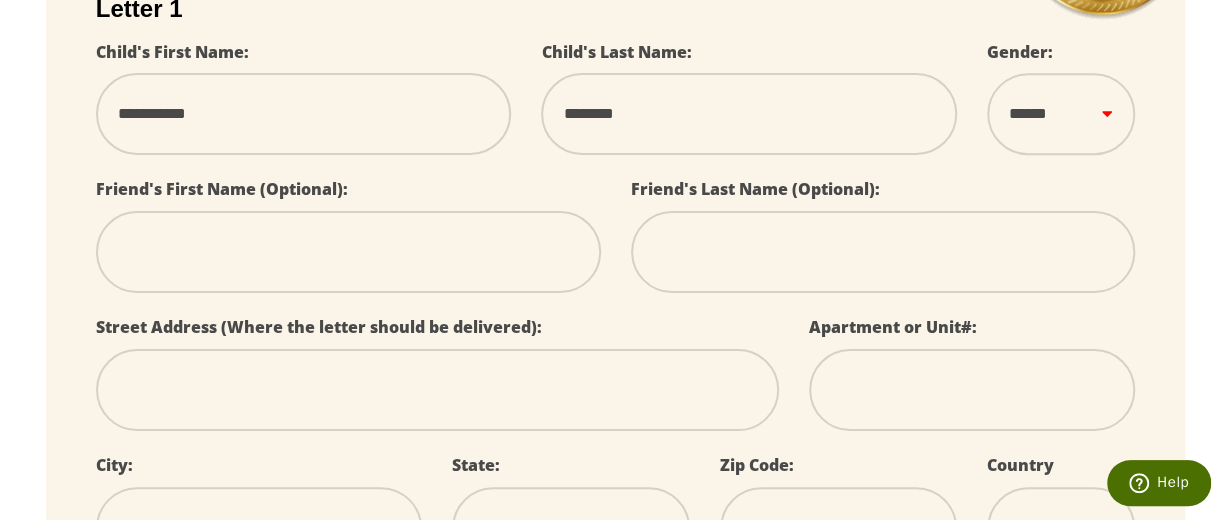 click on "******   ***   ****" at bounding box center [1061, 114] 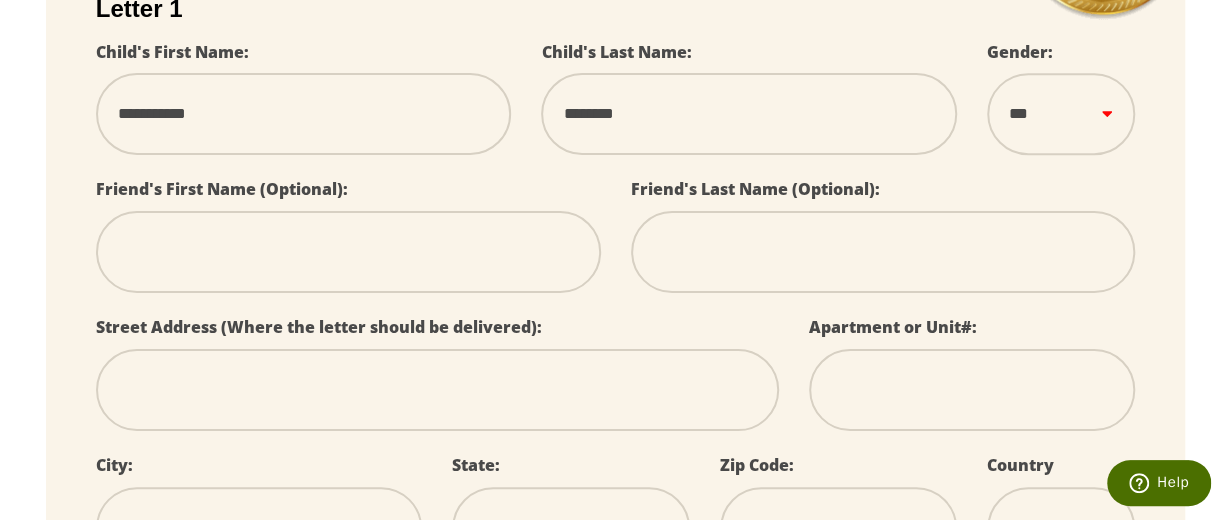 click on "******   ***   ****" at bounding box center [1061, 114] 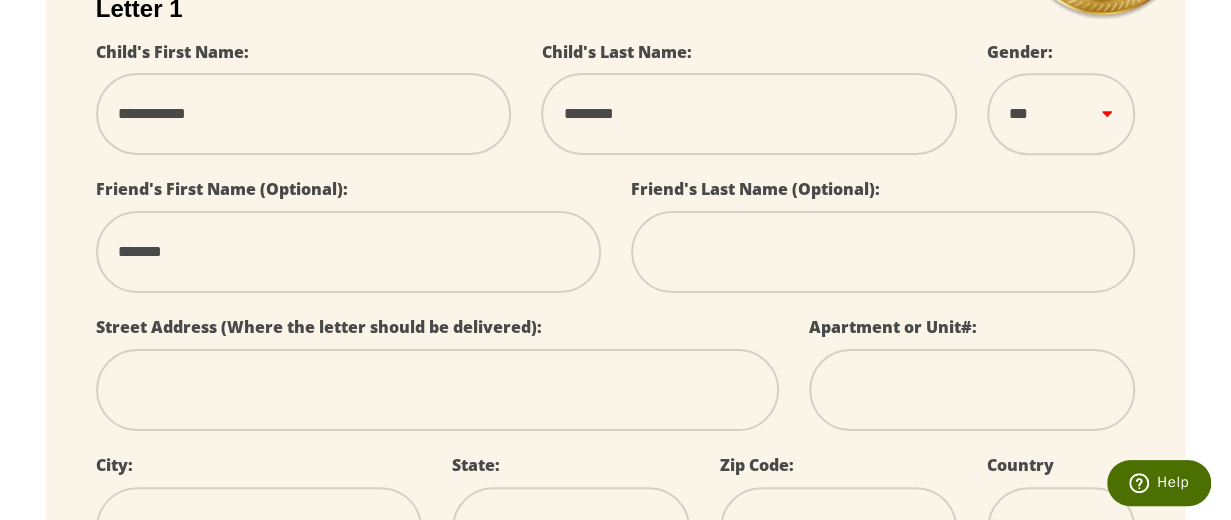 click at bounding box center [437, 390] 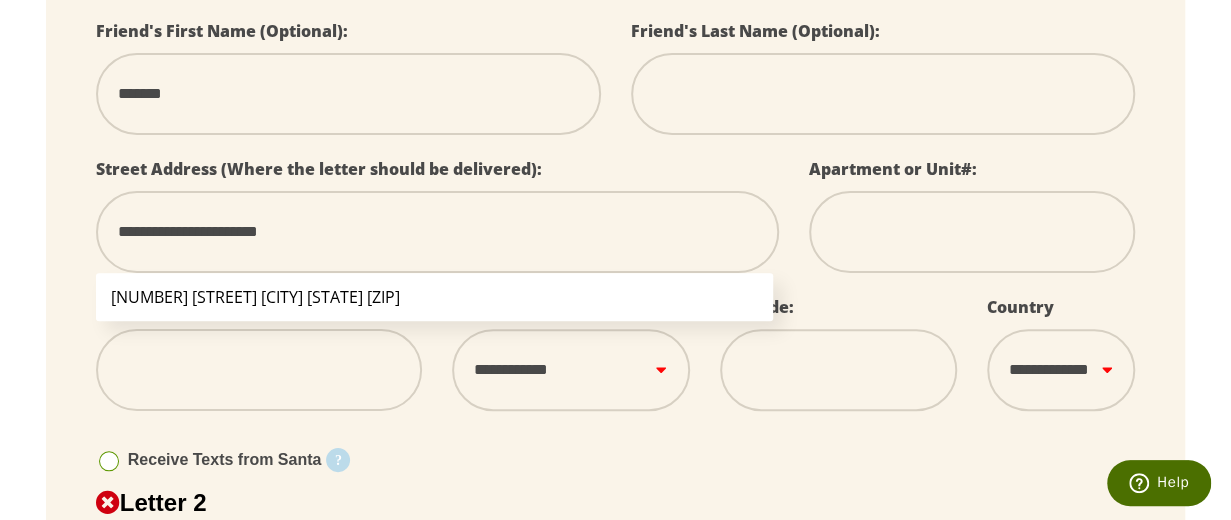 scroll, scrollTop: 700, scrollLeft: 0, axis: vertical 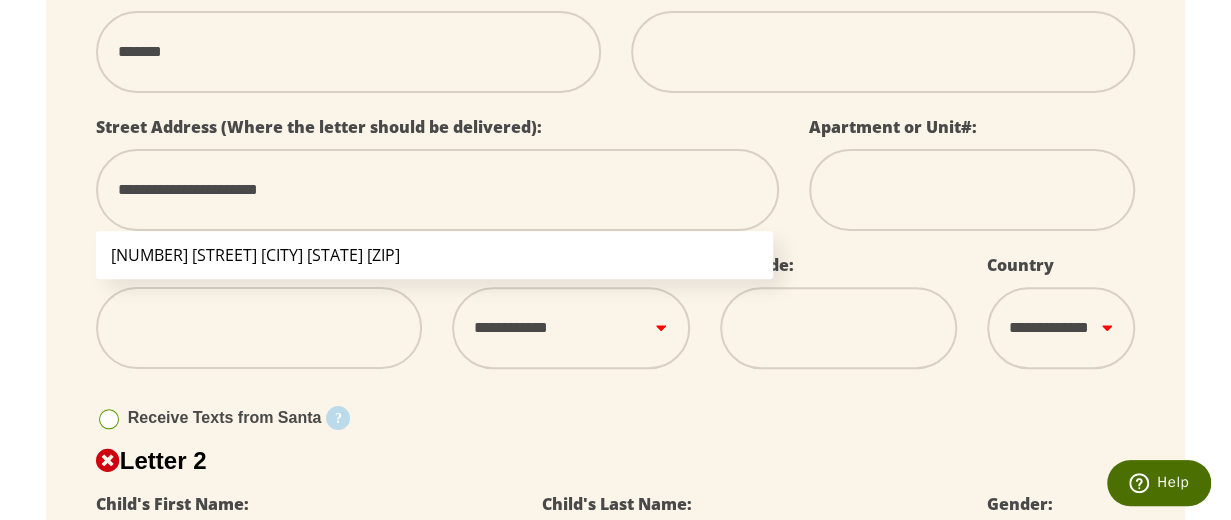 click at bounding box center [259, 328] 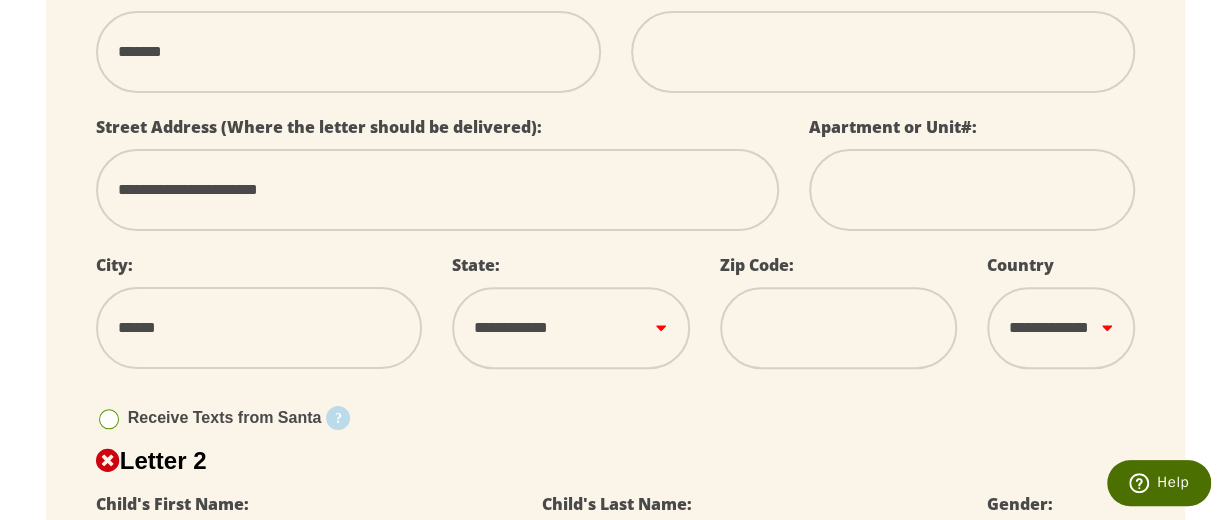 click on "**********" at bounding box center (570, 328) 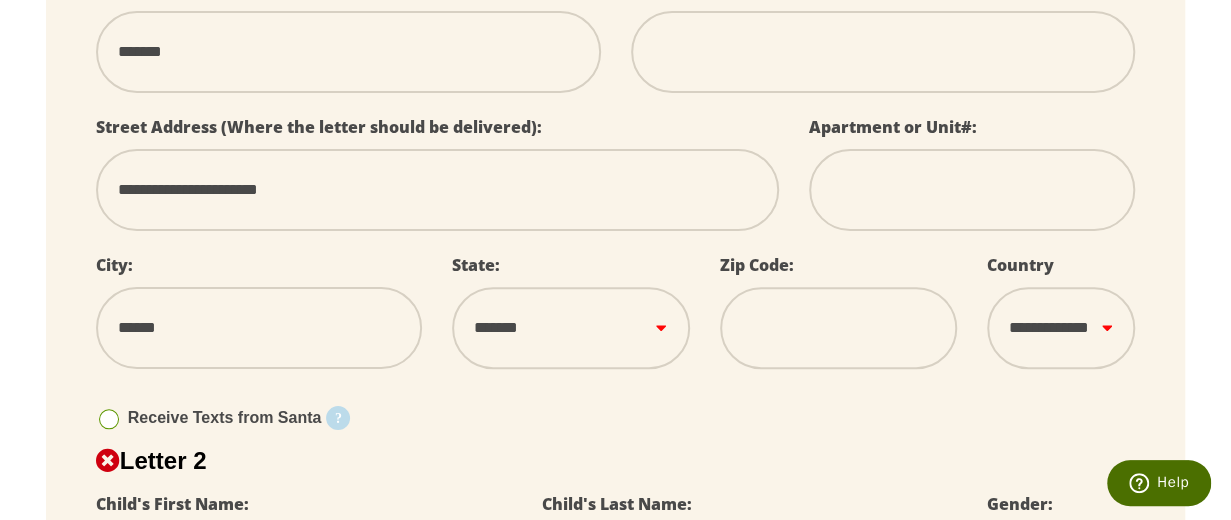 click on "**********" at bounding box center (570, 328) 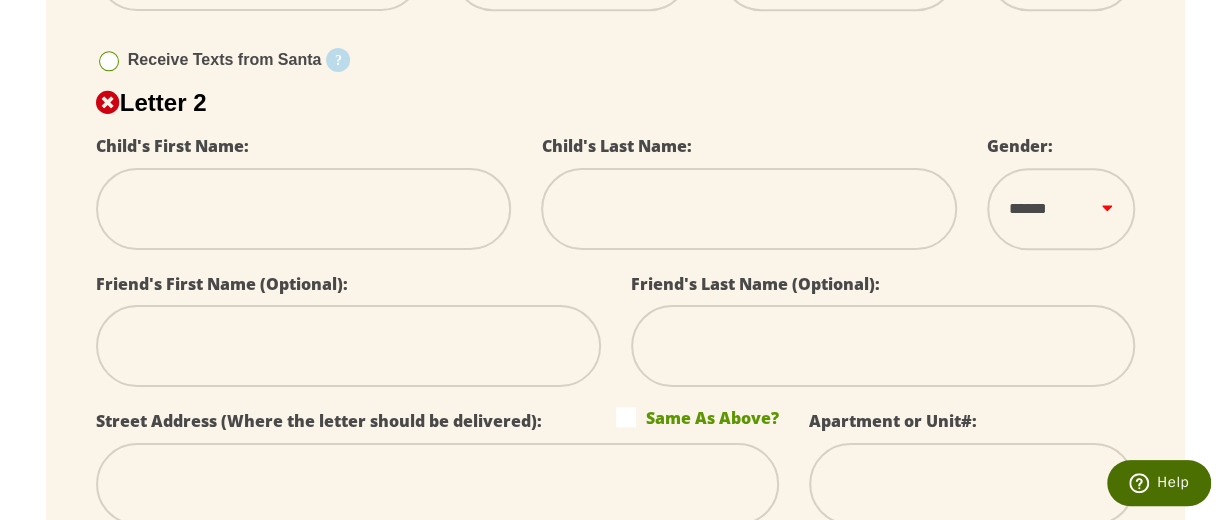 scroll, scrollTop: 1100, scrollLeft: 0, axis: vertical 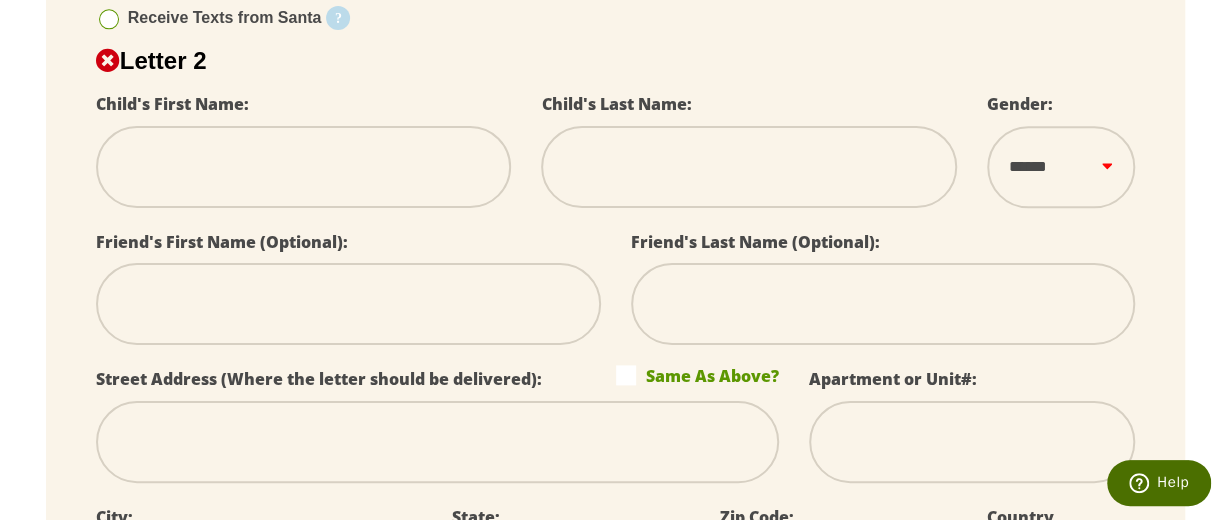 click at bounding box center [304, 167] 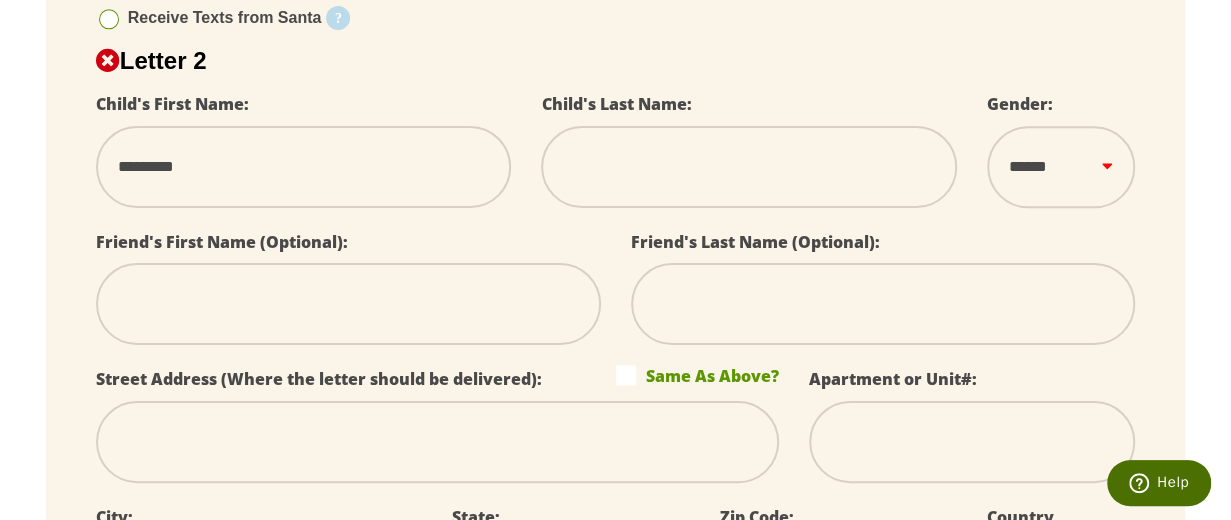 click at bounding box center [749, 167] 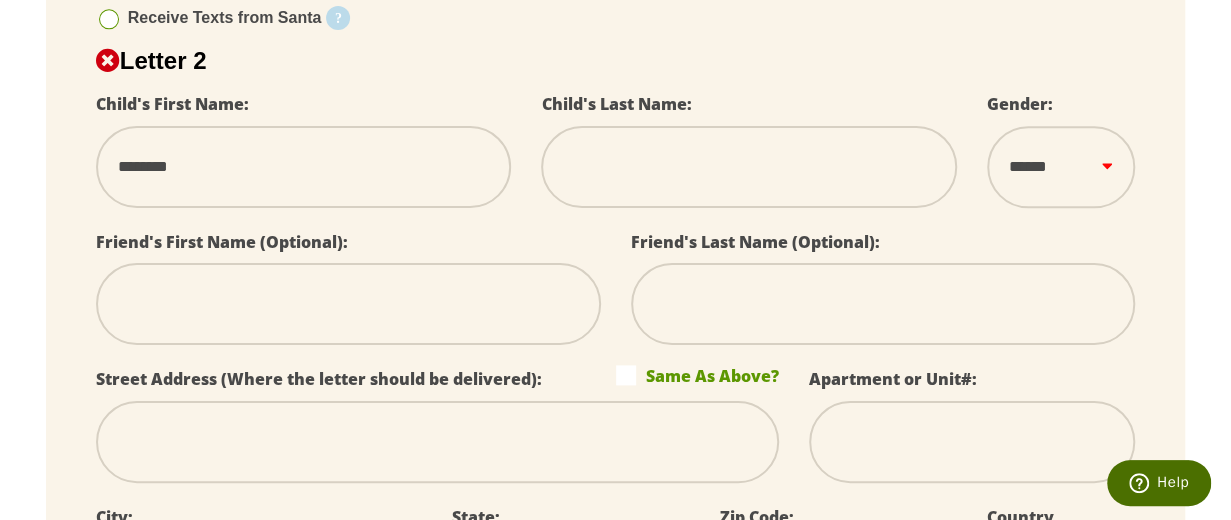 click at bounding box center (749, 167) 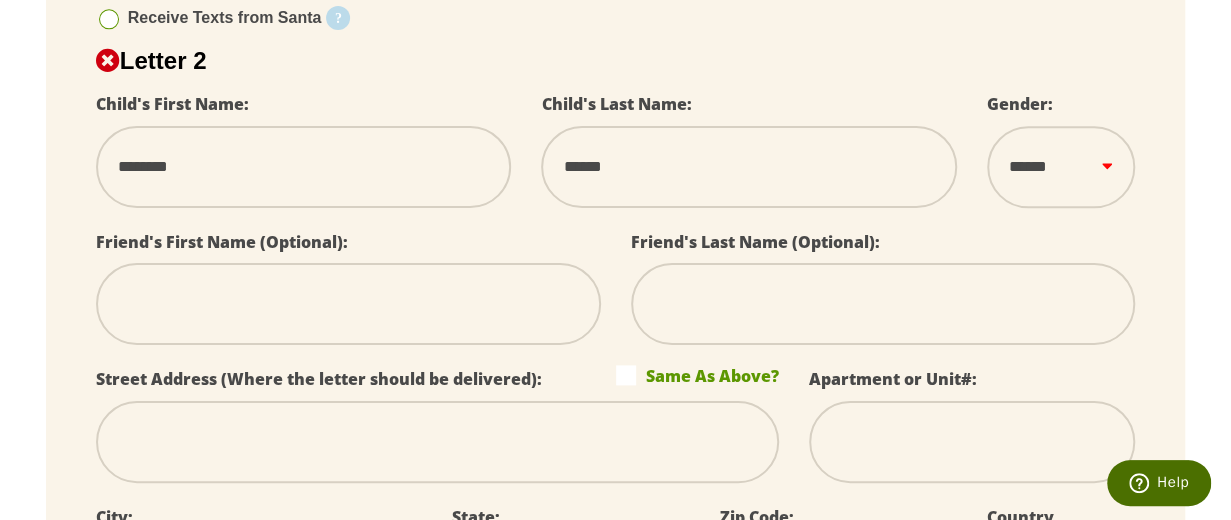 click on "******   ***   ****" at bounding box center (1061, 167) 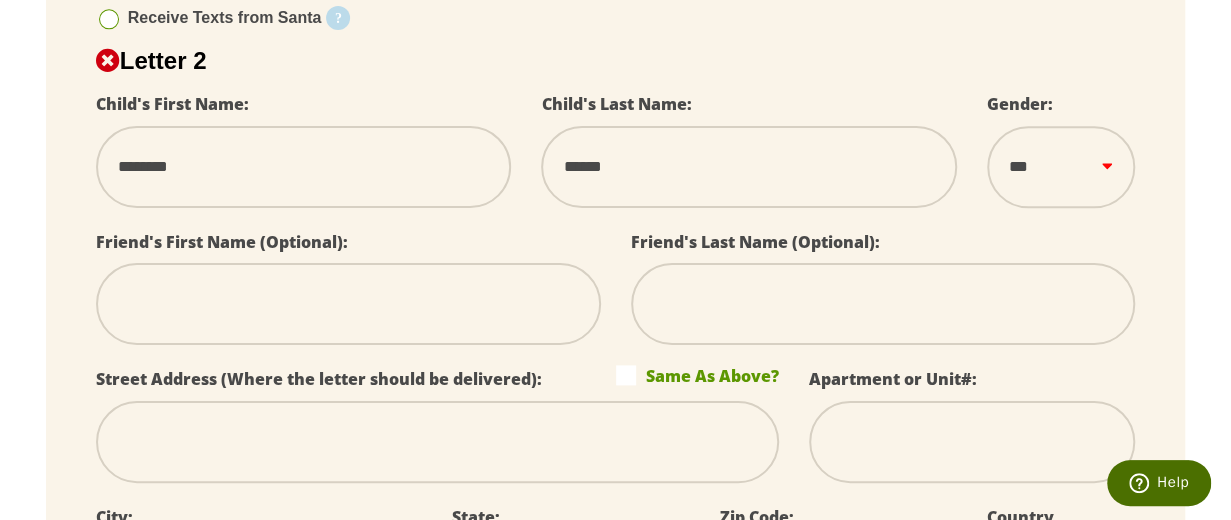 click on "******   ***   ****" at bounding box center [1061, 167] 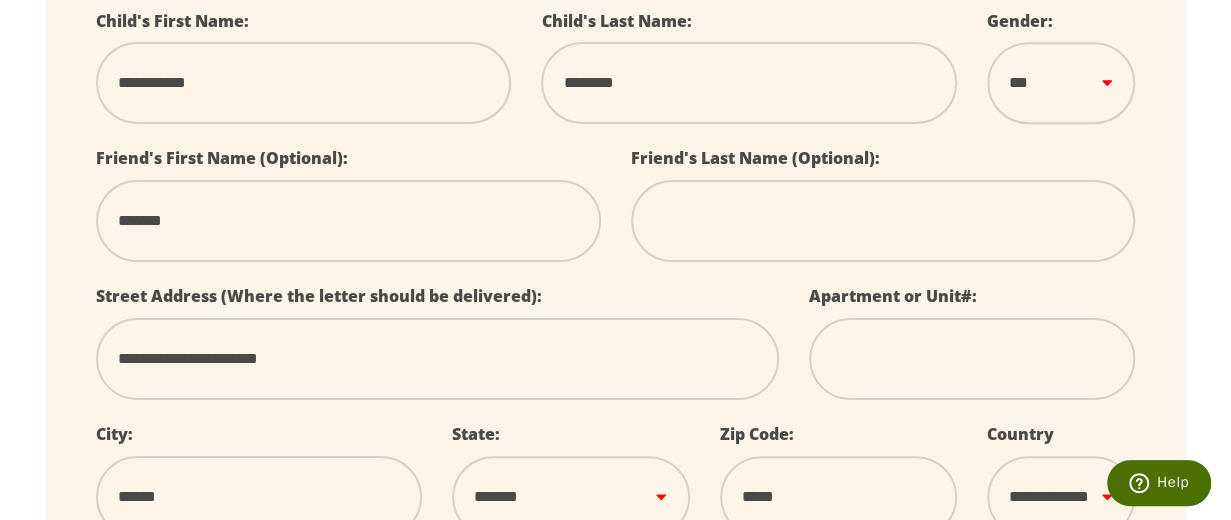 scroll, scrollTop: 500, scrollLeft: 0, axis: vertical 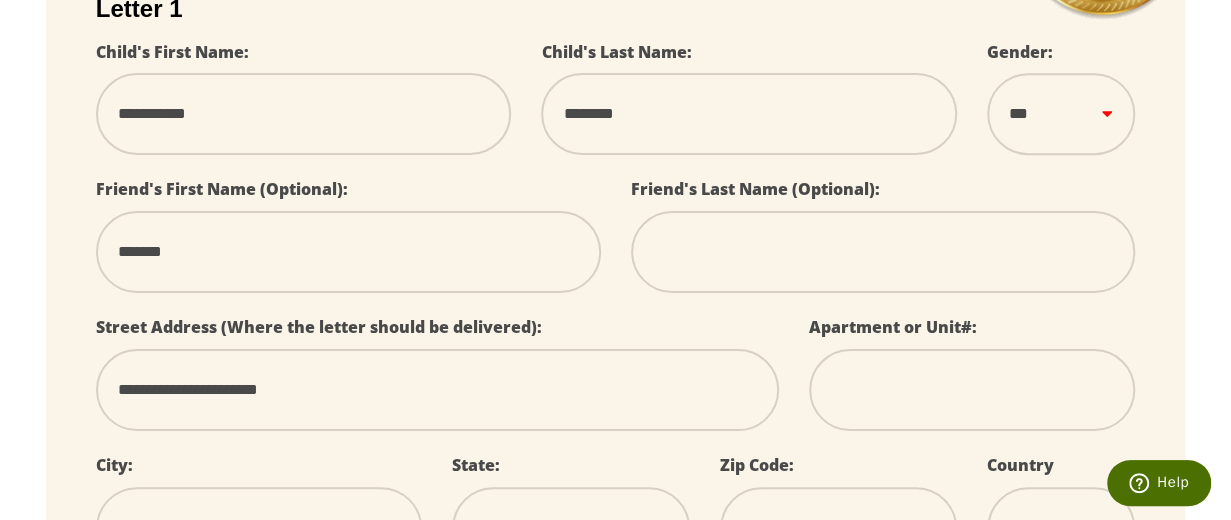 click on "******   ***   ****" at bounding box center [1061, 114] 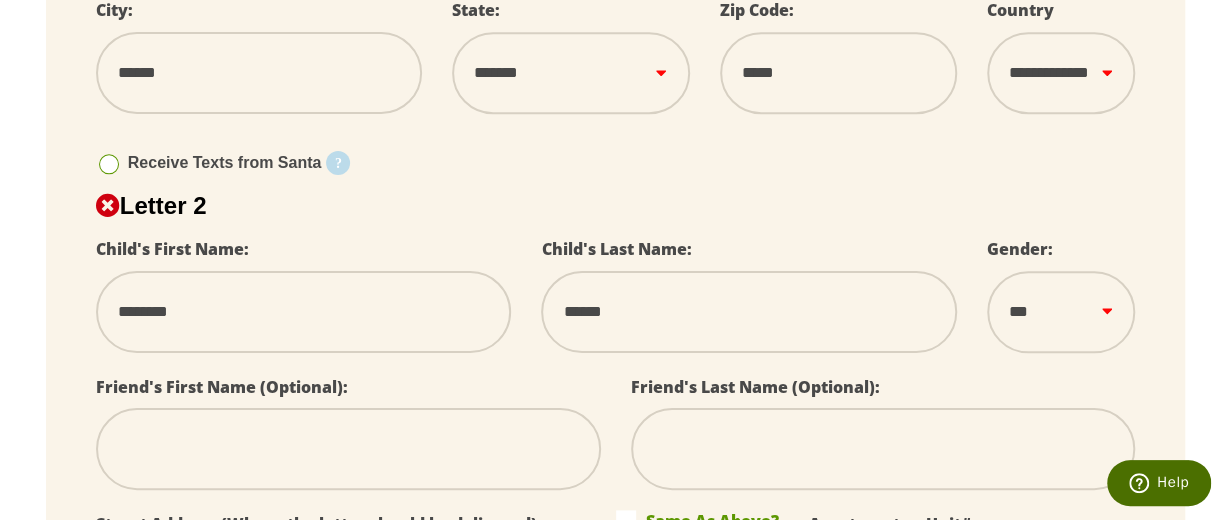 scroll, scrollTop: 1000, scrollLeft: 0, axis: vertical 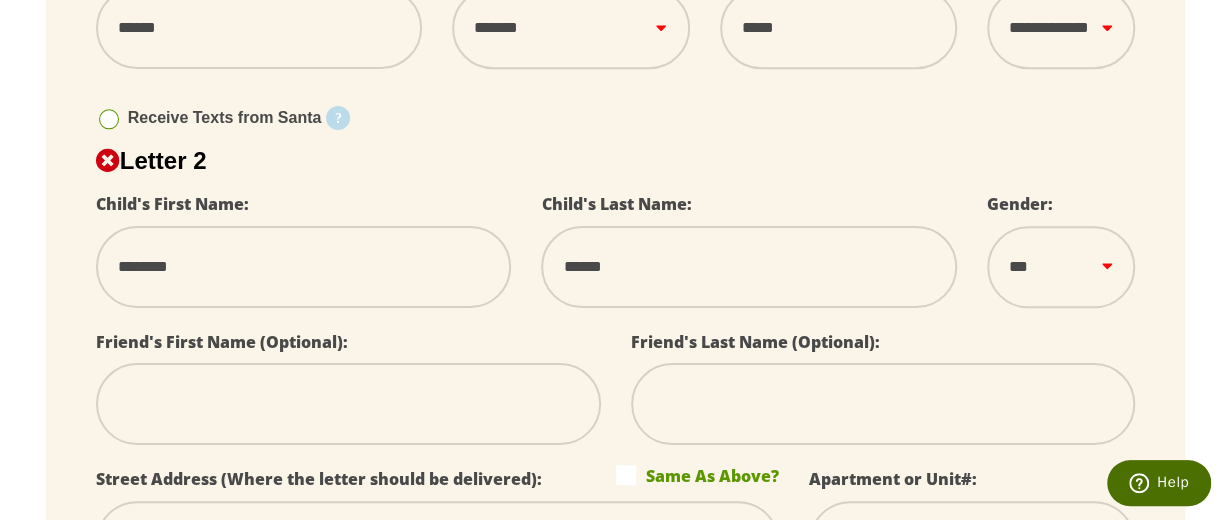 click at bounding box center [348, 404] 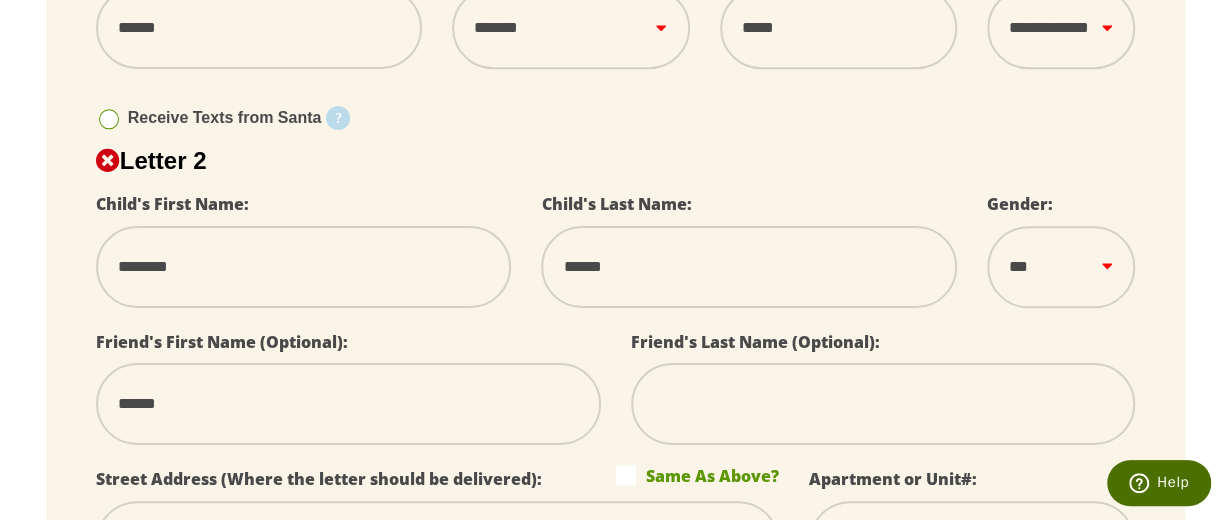click on "*****" at bounding box center [348, 404] 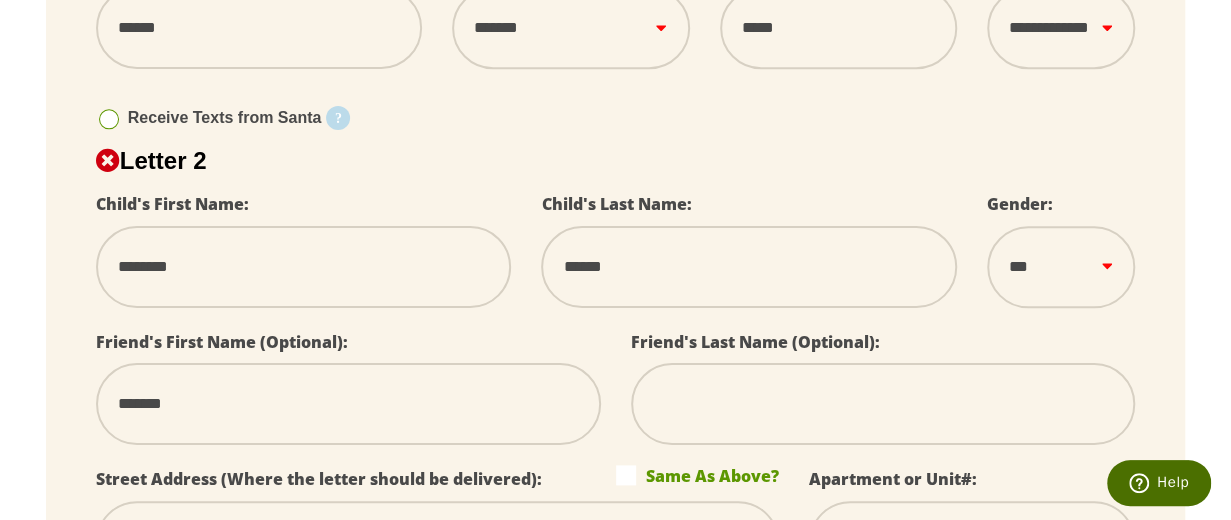 click at bounding box center [883, 404] 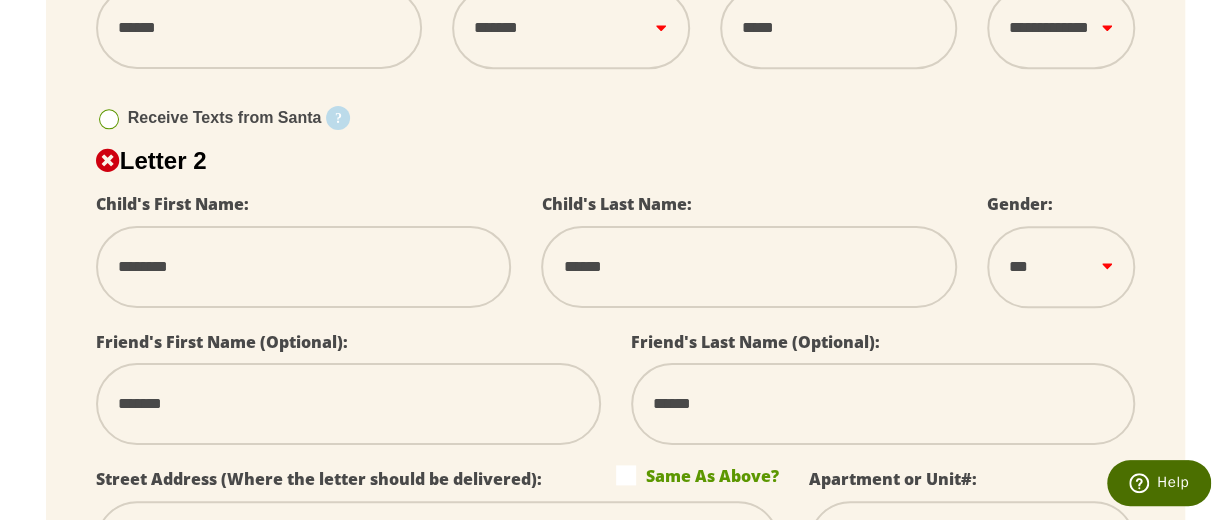scroll, scrollTop: 1100, scrollLeft: 0, axis: vertical 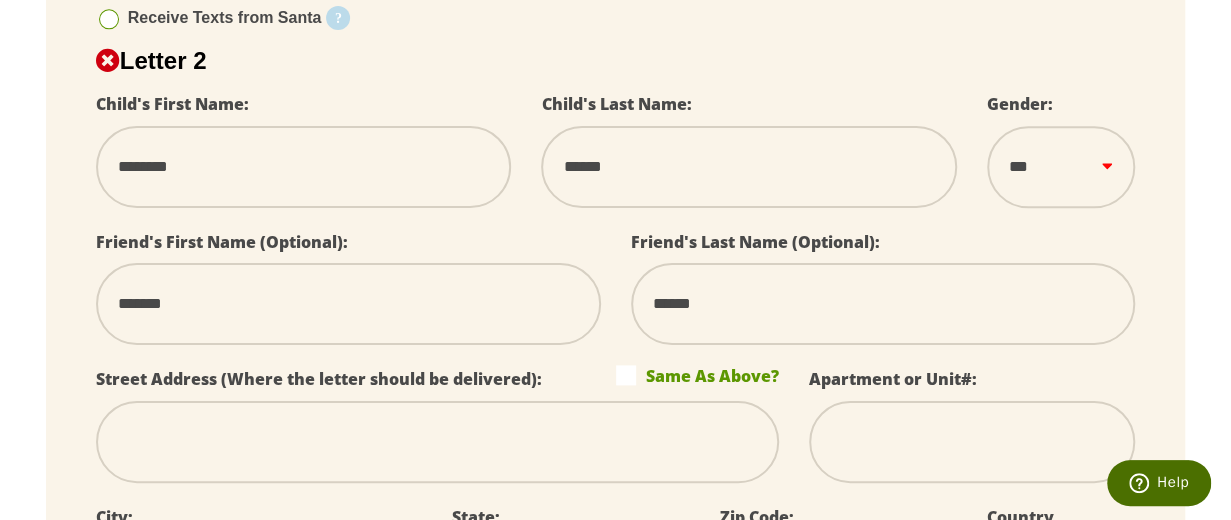 click at bounding box center [437, 442] 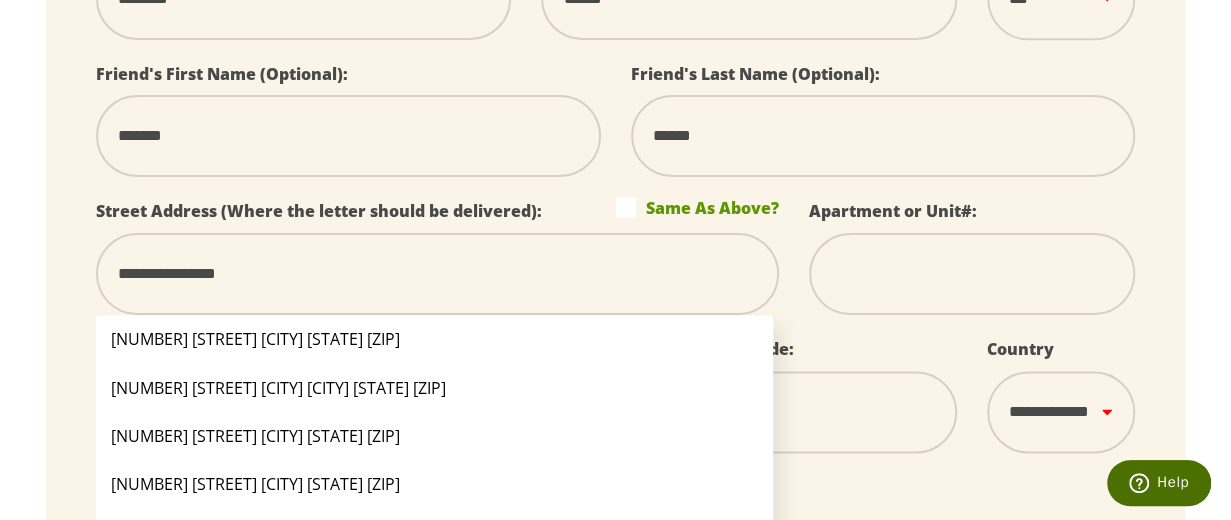 scroll, scrollTop: 1300, scrollLeft: 0, axis: vertical 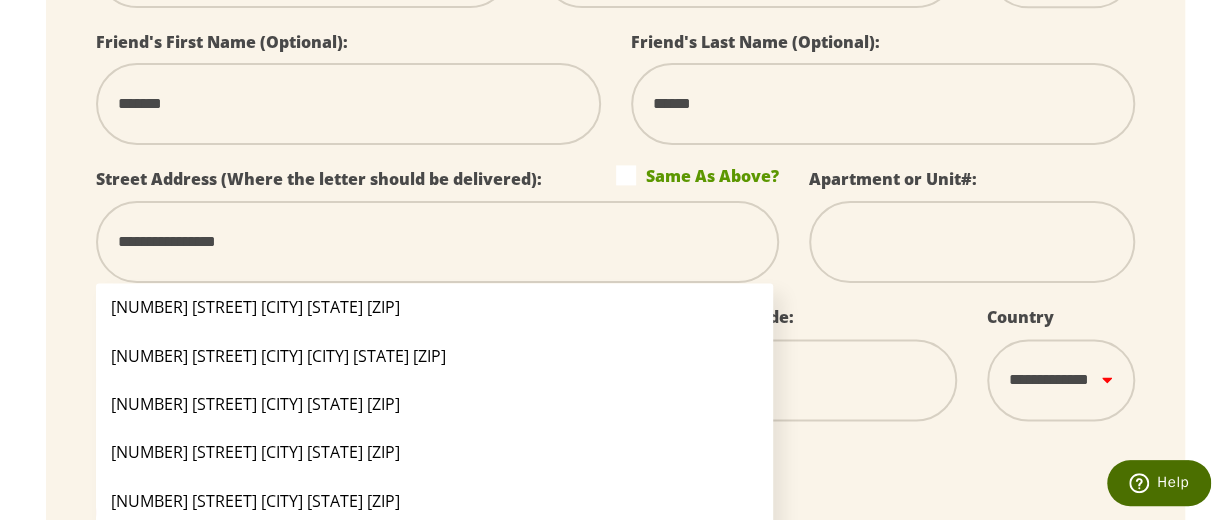 click on "Zip Code:" at bounding box center [838, 372] 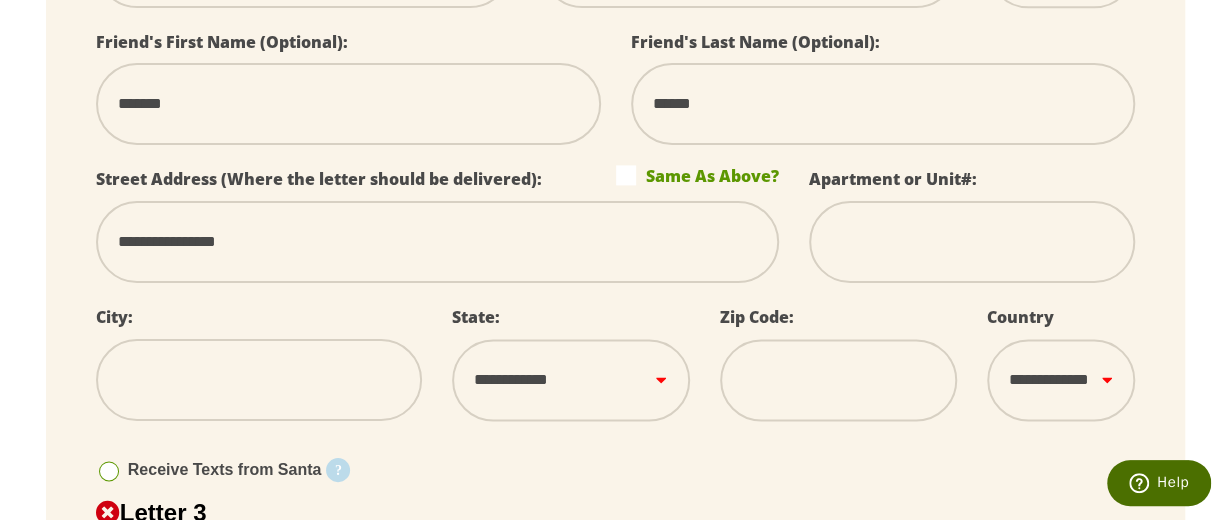 click at bounding box center [259, 380] 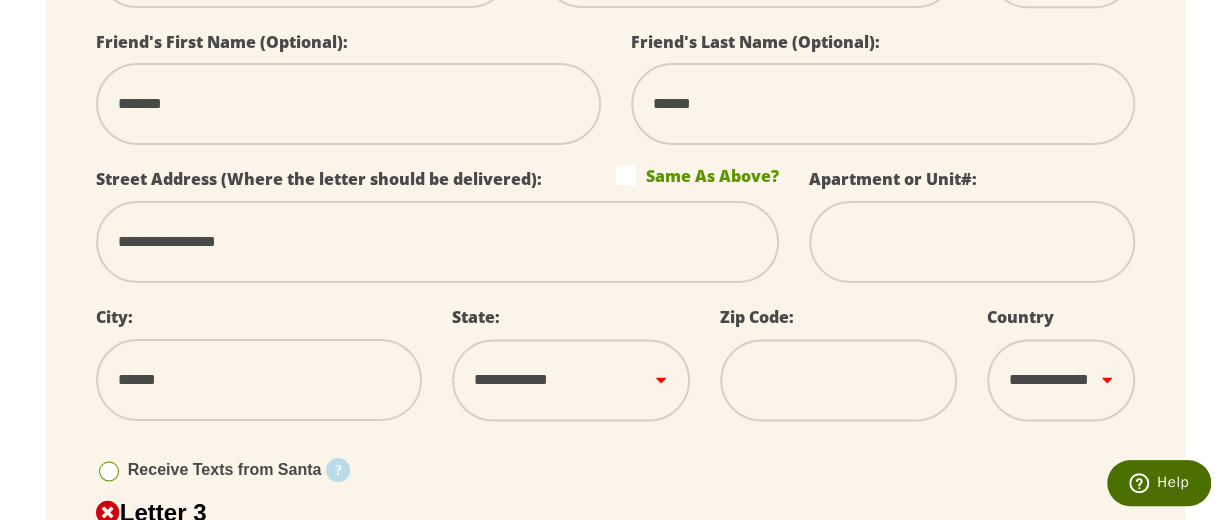 click on "**********" at bounding box center [570, 380] 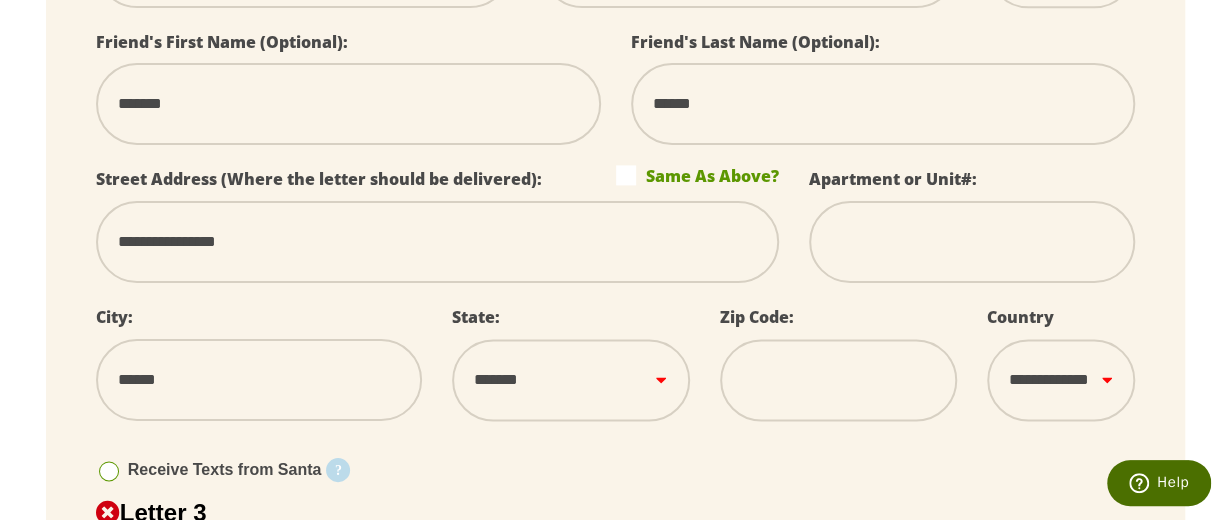 click on "**********" at bounding box center [570, 380] 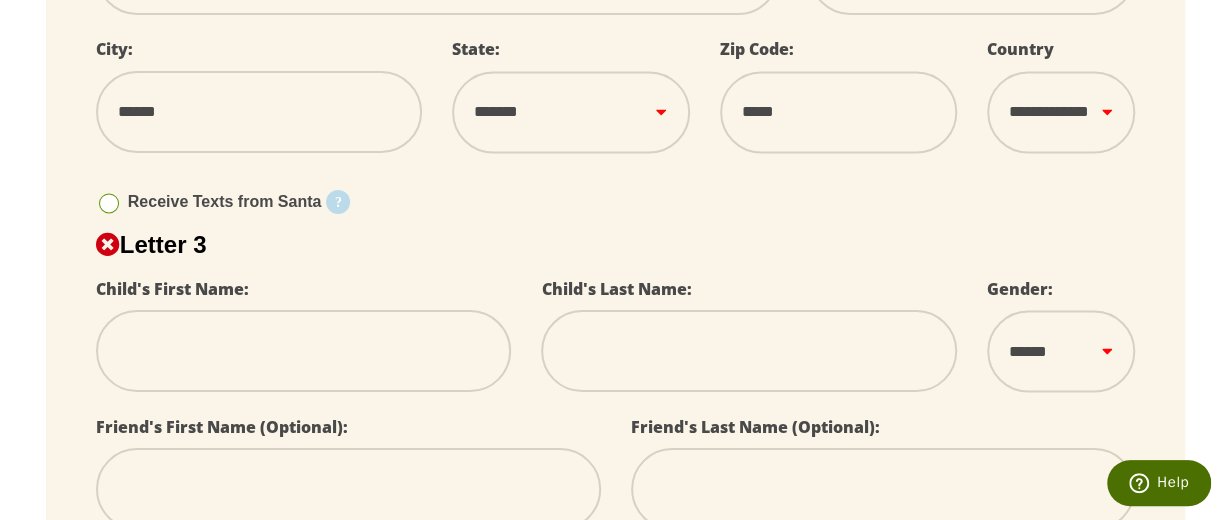 scroll, scrollTop: 1600, scrollLeft: 0, axis: vertical 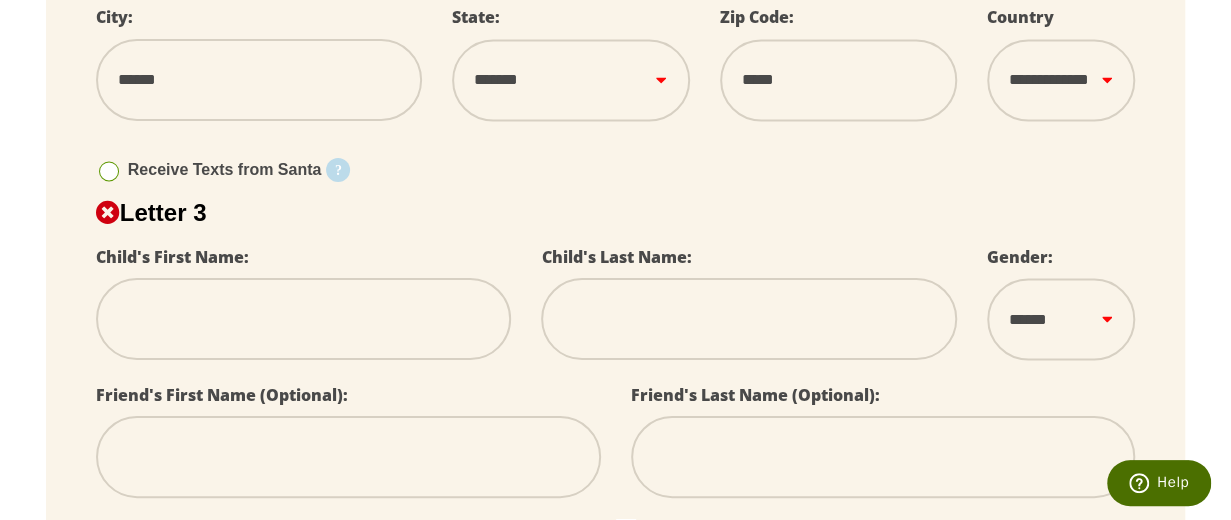 click at bounding box center (304, 319) 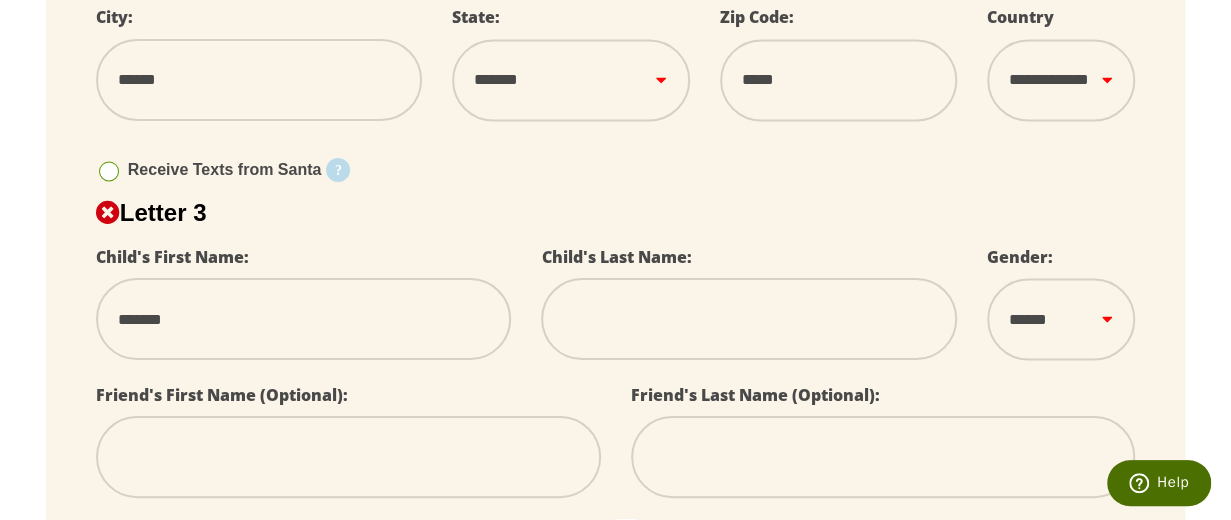 click at bounding box center [749, 319] 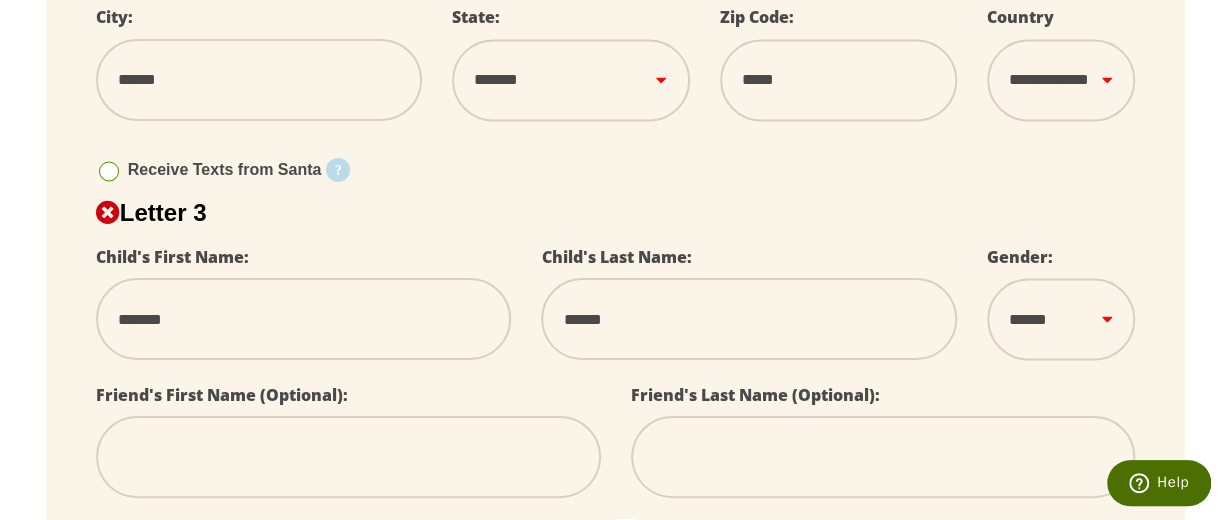 click on "******   ***   ****" at bounding box center (1061, 319) 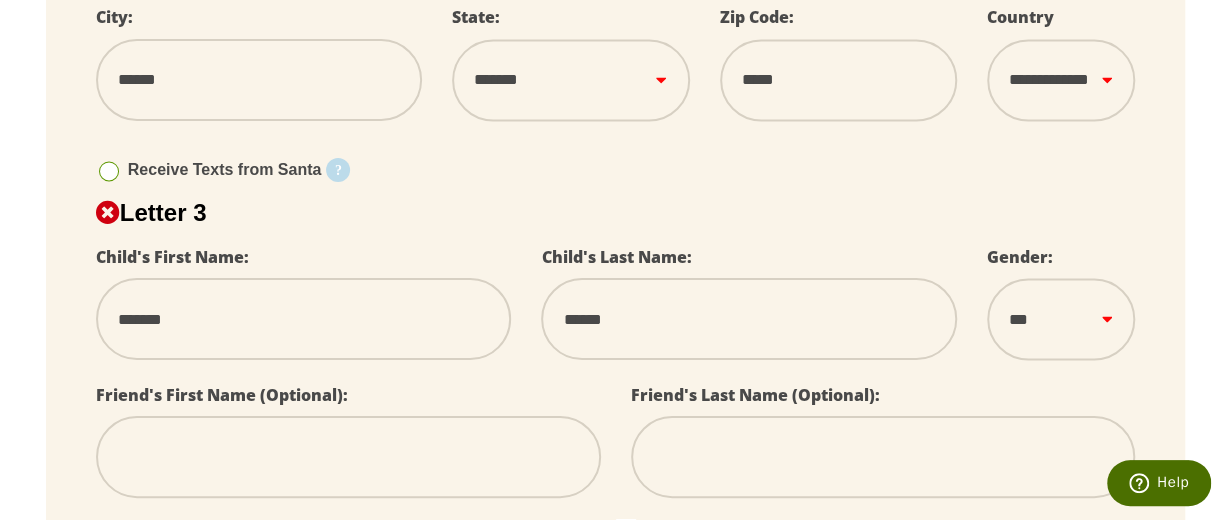 click on "******   ***   ****" at bounding box center [1061, 319] 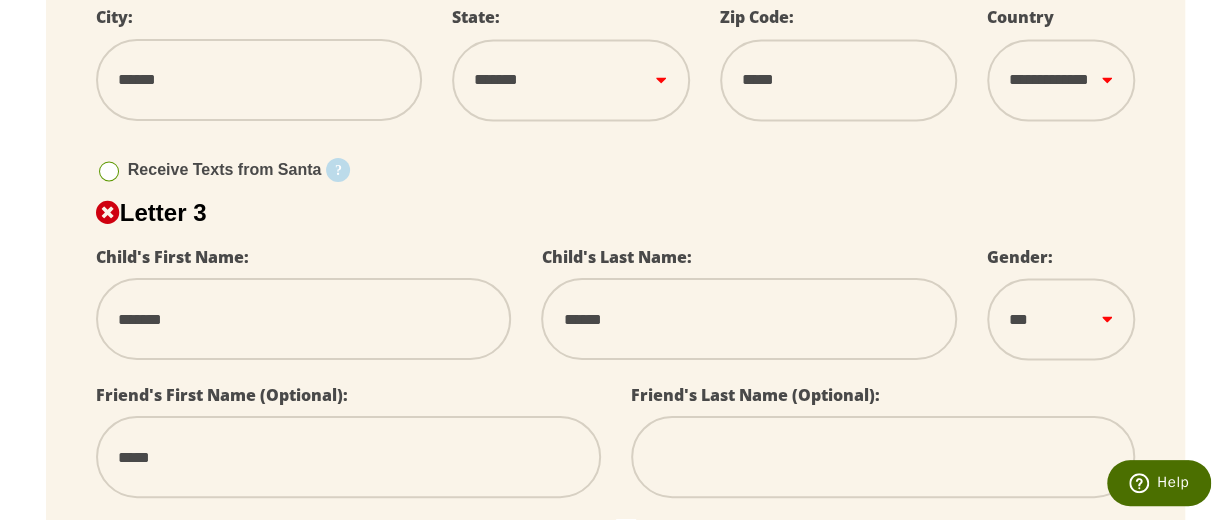 click at bounding box center [883, 457] 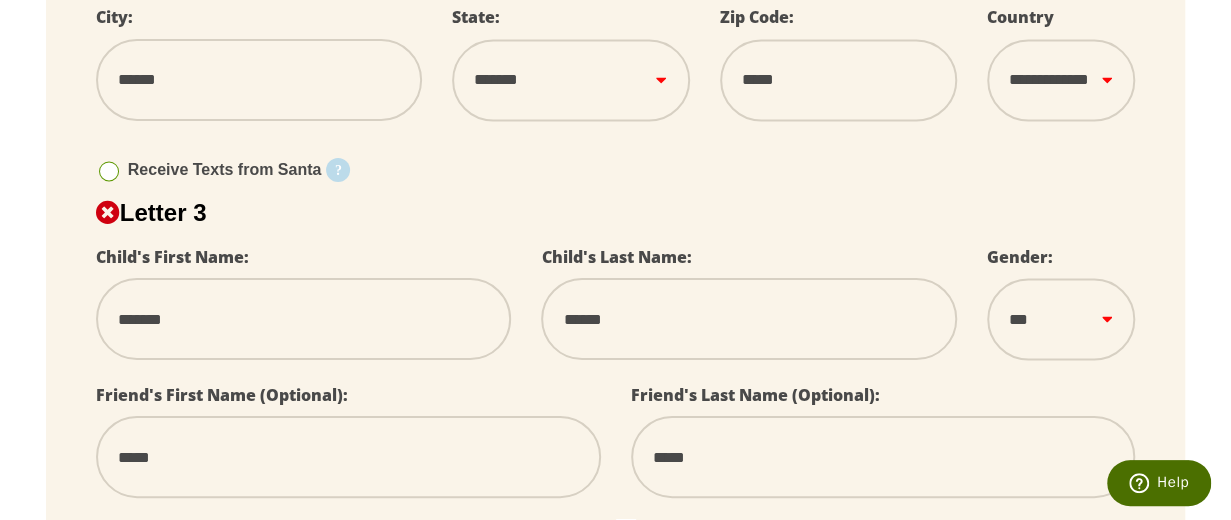click on "*****" at bounding box center [348, 457] 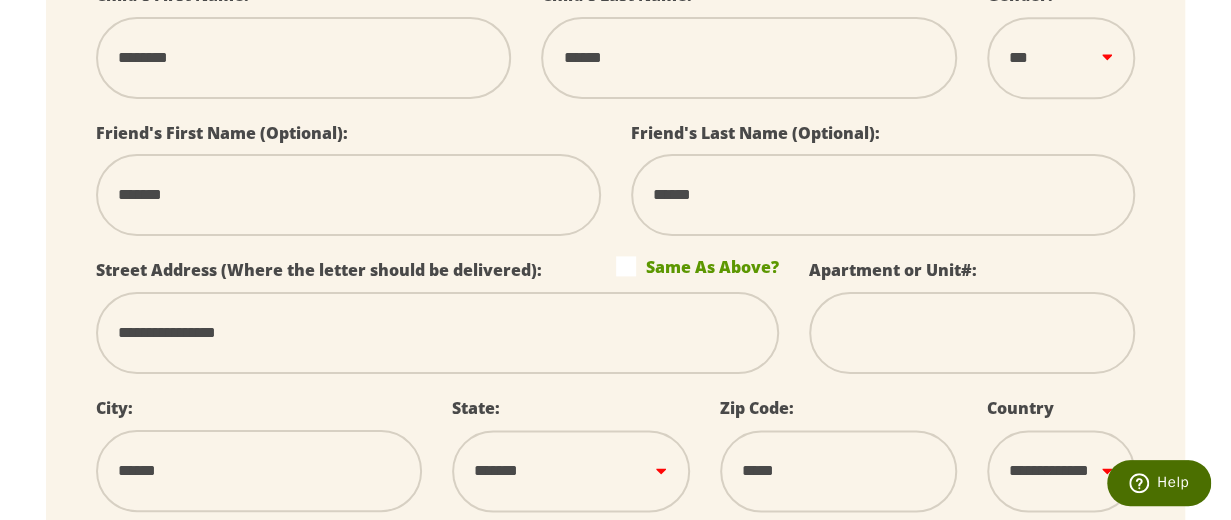 scroll, scrollTop: 1200, scrollLeft: 0, axis: vertical 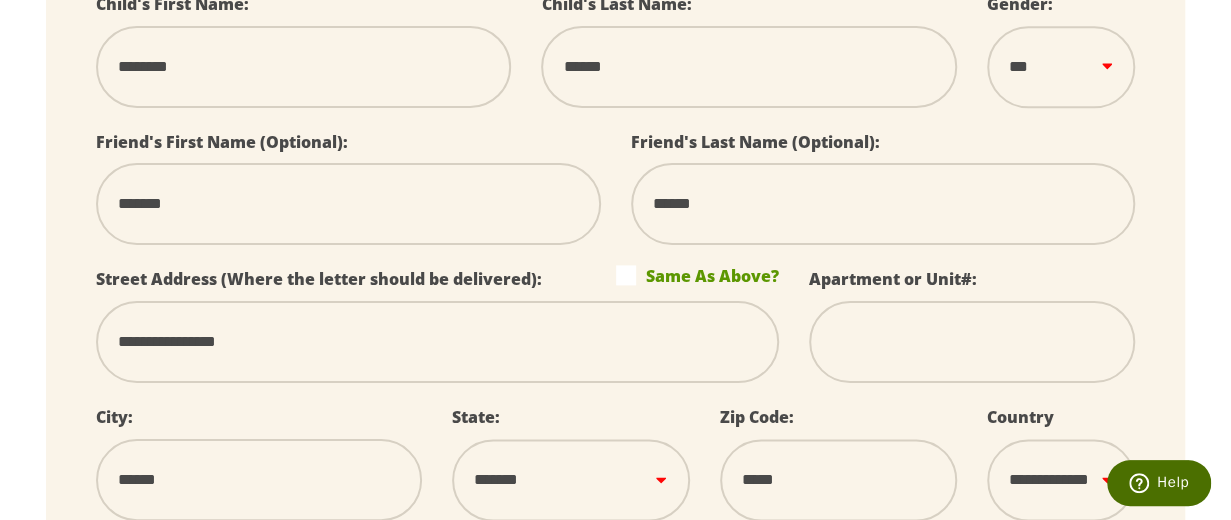 click on "******" at bounding box center (883, 204) 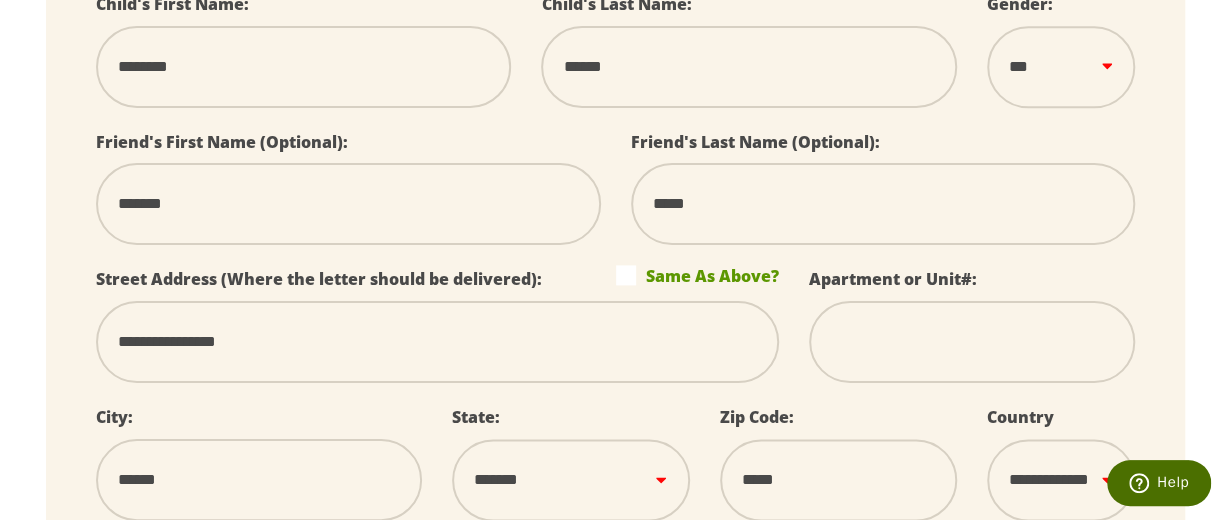 click on "*****" at bounding box center (348, 204) 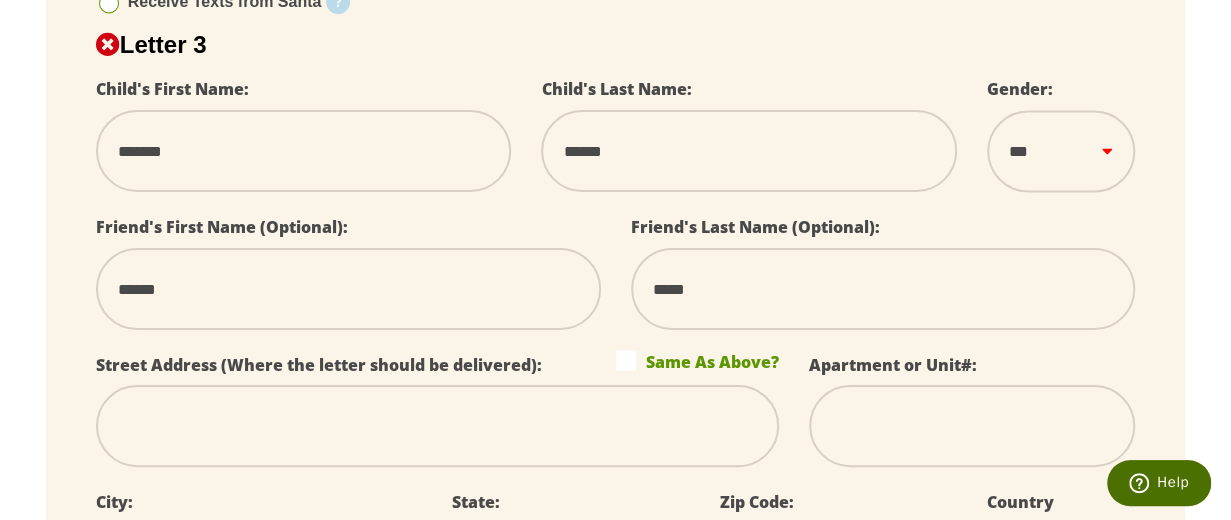 scroll, scrollTop: 1800, scrollLeft: 0, axis: vertical 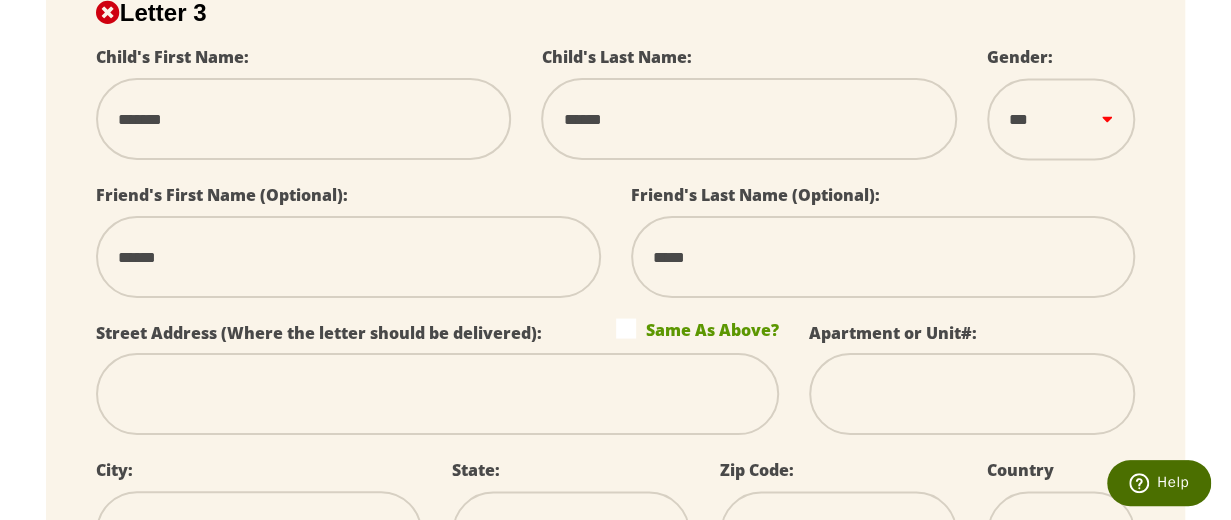 click at bounding box center (437, 394) 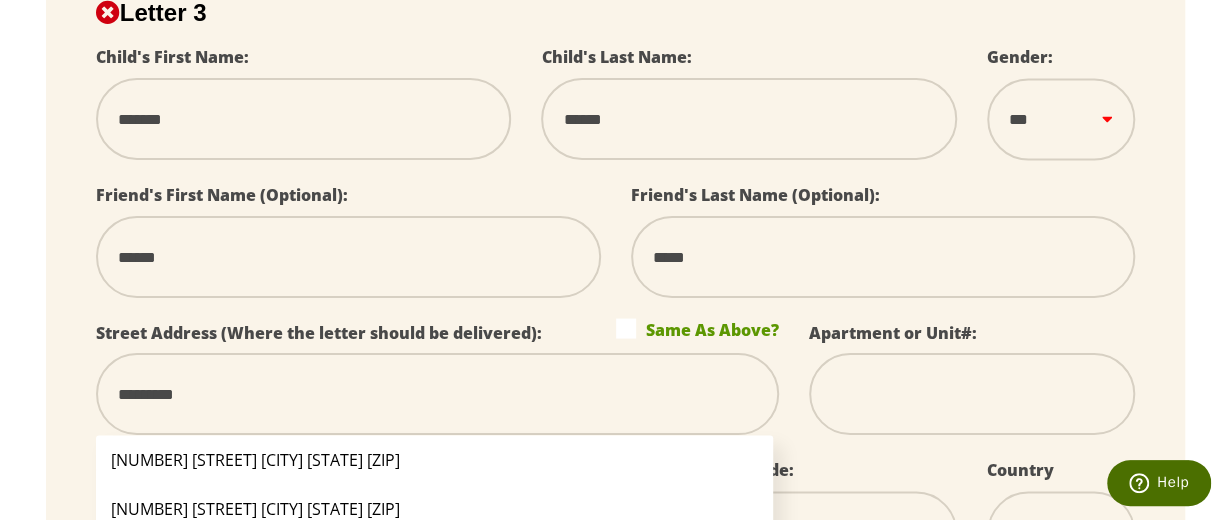 click on "*********" at bounding box center (437, 394) 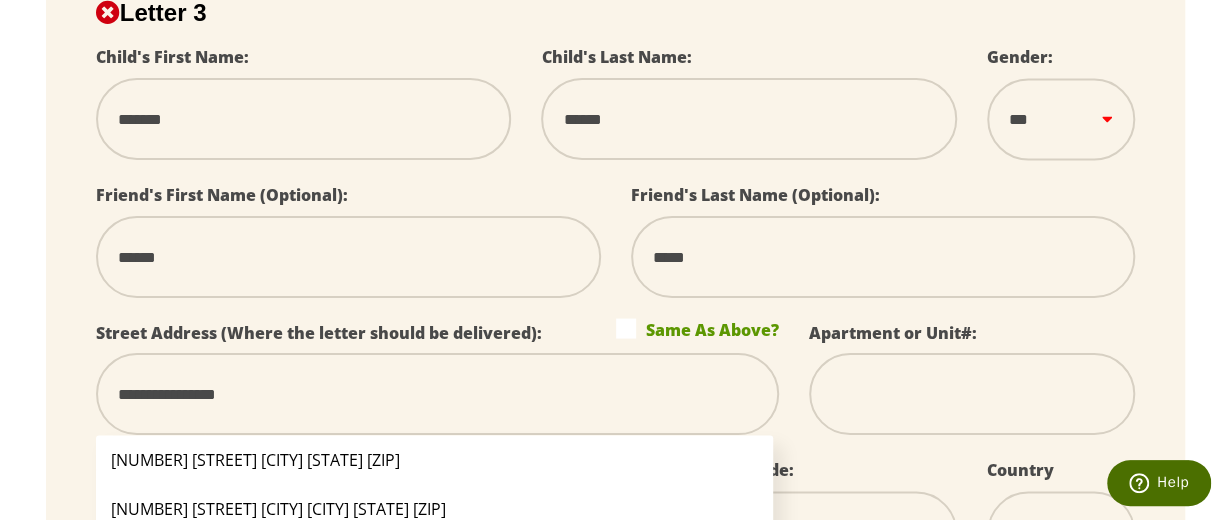click on "Zip Code:" at bounding box center [838, 524] 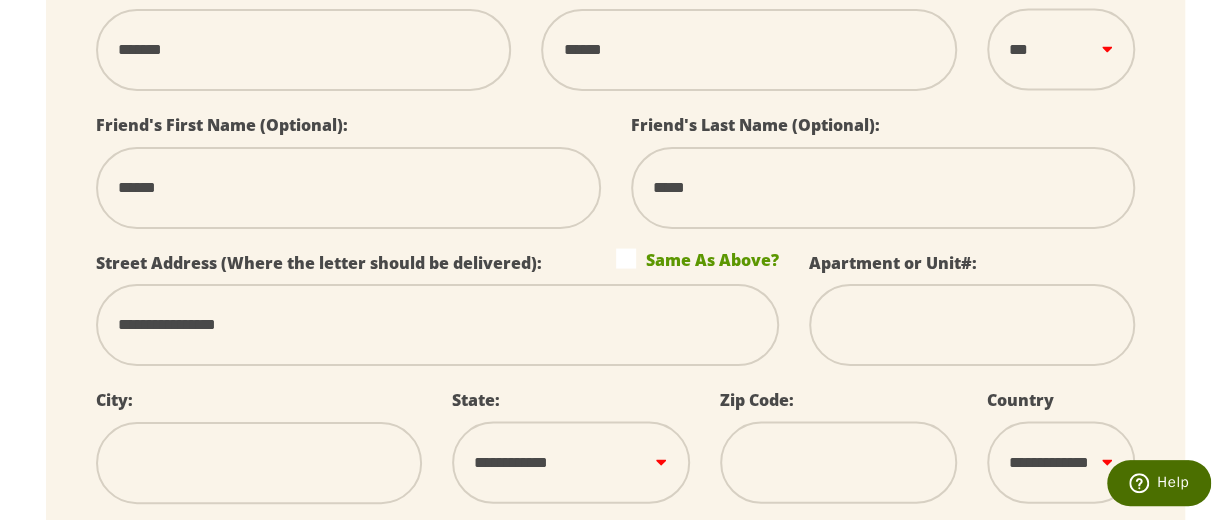 scroll, scrollTop: 1900, scrollLeft: 0, axis: vertical 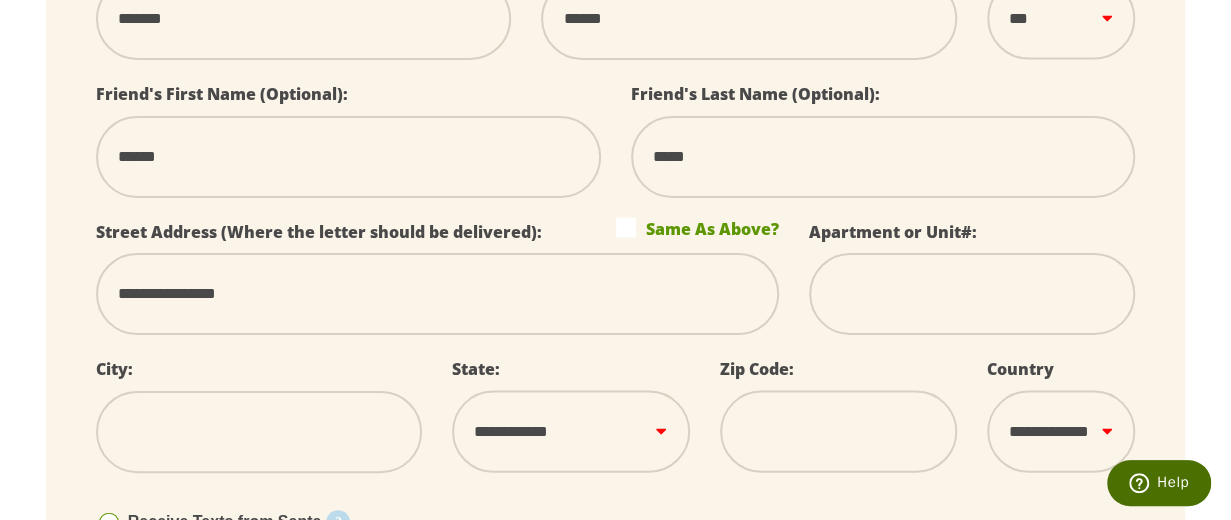 click at bounding box center [259, 432] 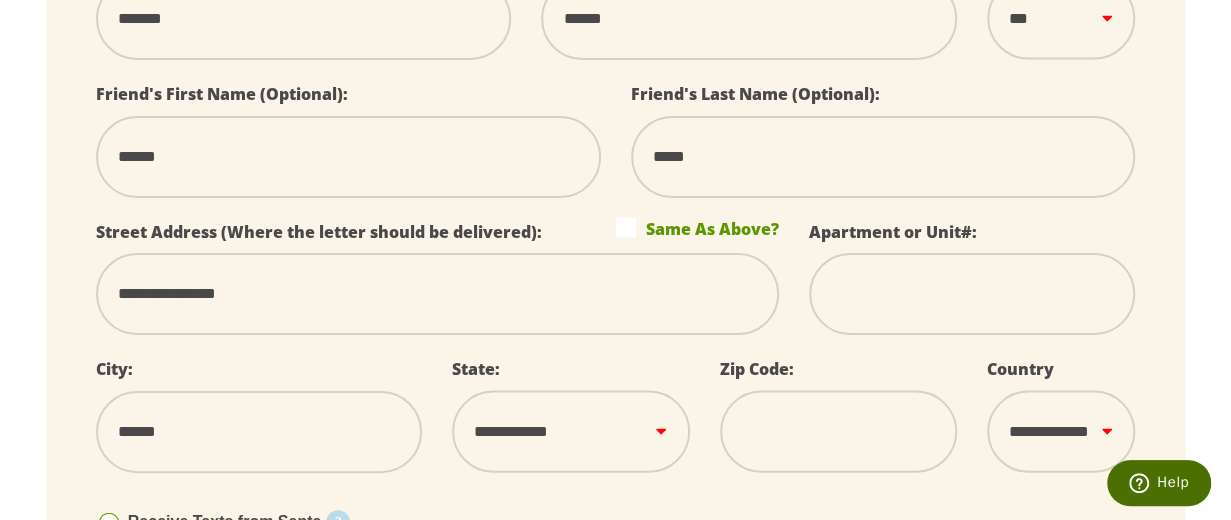 click on "**********" at bounding box center [570, 432] 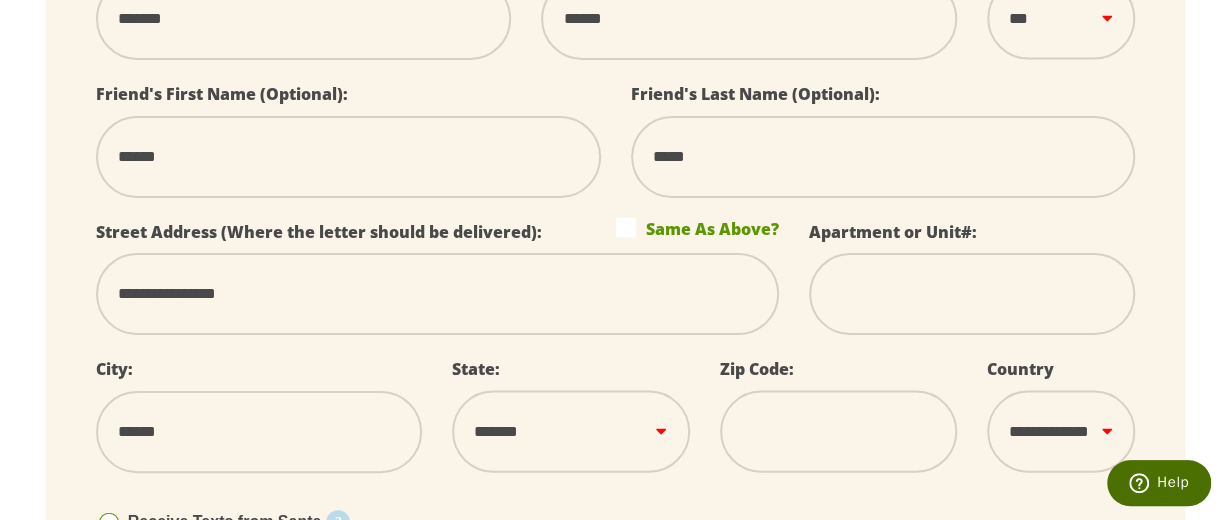click on "**********" at bounding box center (570, 432) 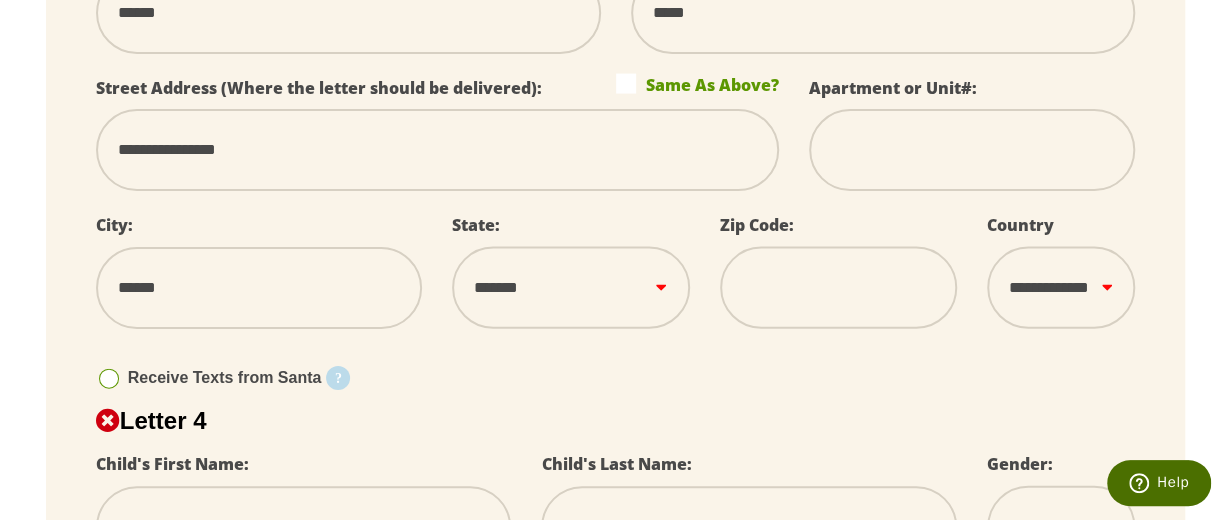 scroll, scrollTop: 2000, scrollLeft: 0, axis: vertical 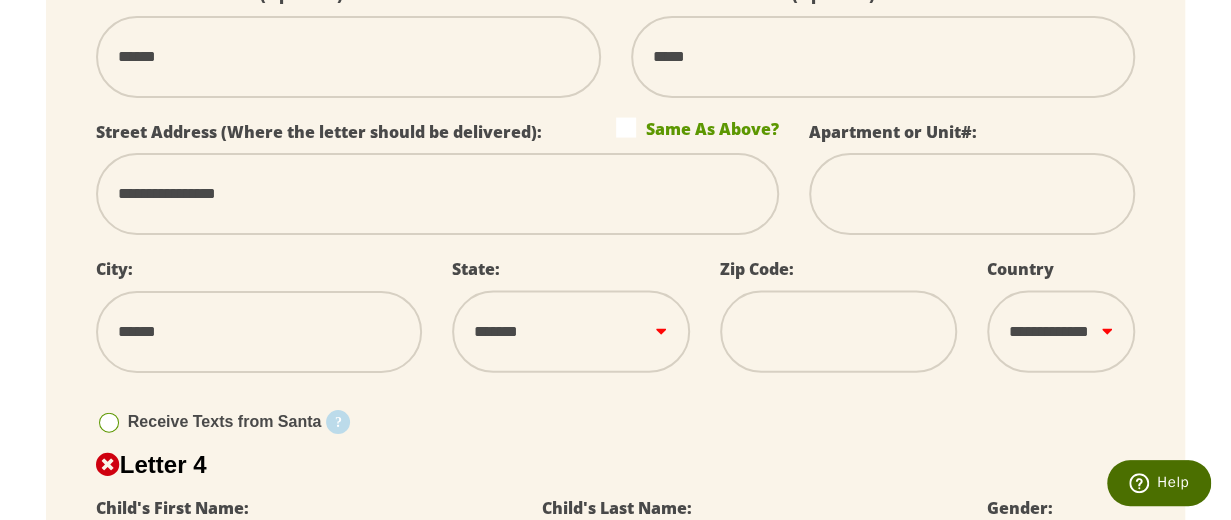 click on "**********" at bounding box center [570, 332] 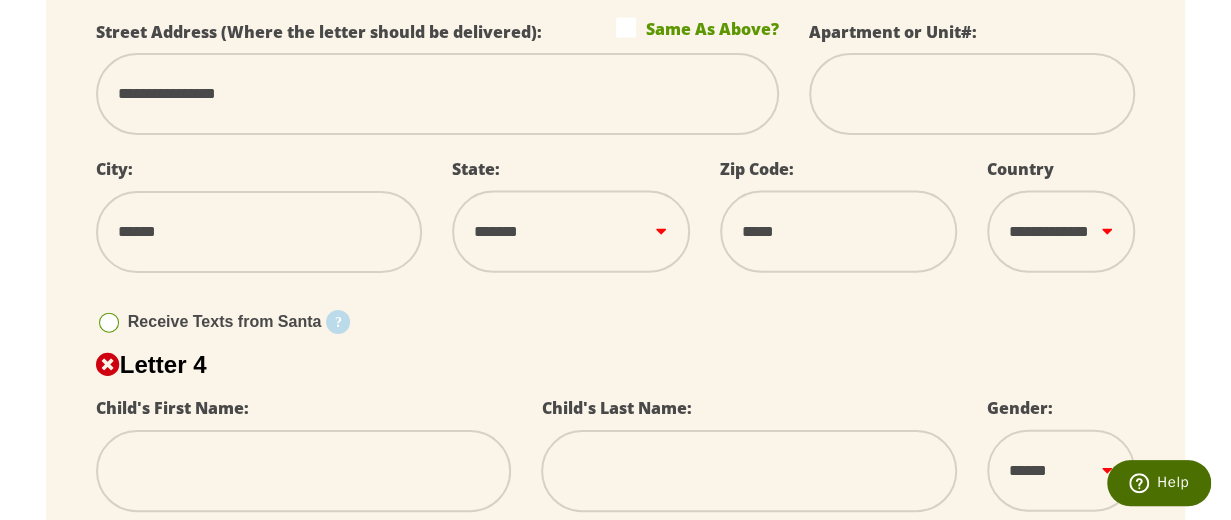 scroll, scrollTop: 2200, scrollLeft: 0, axis: vertical 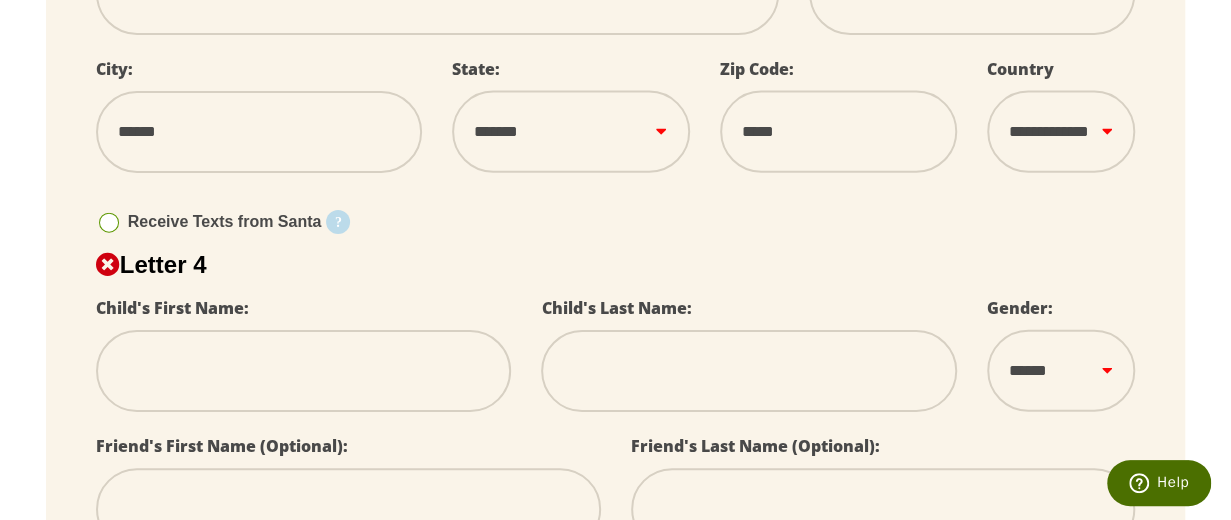 click at bounding box center (304, 371) 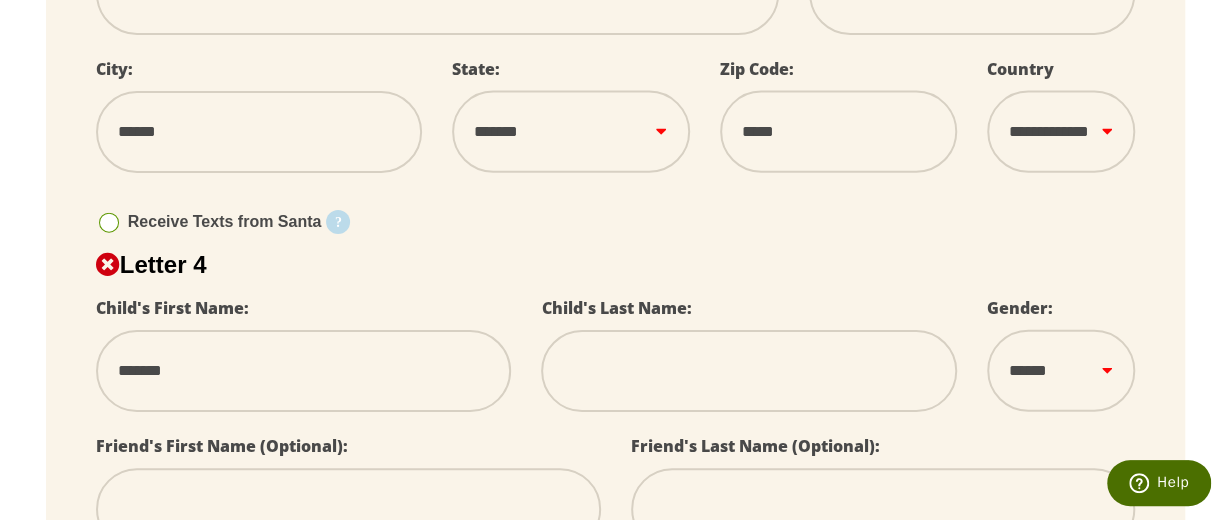 click at bounding box center (749, 371) 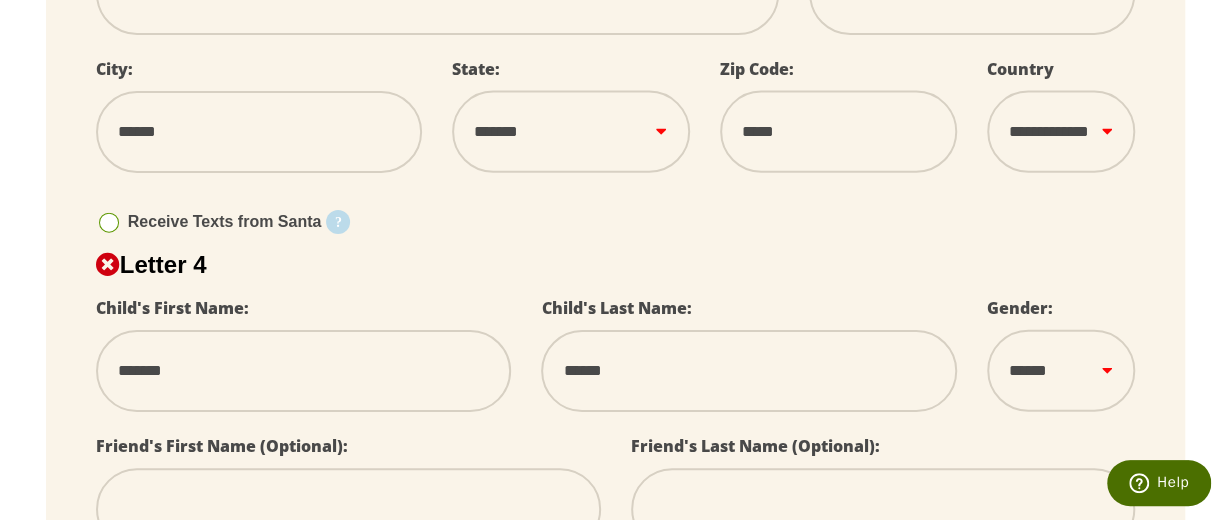 click on "******   ***   ****" at bounding box center (1061, 371) 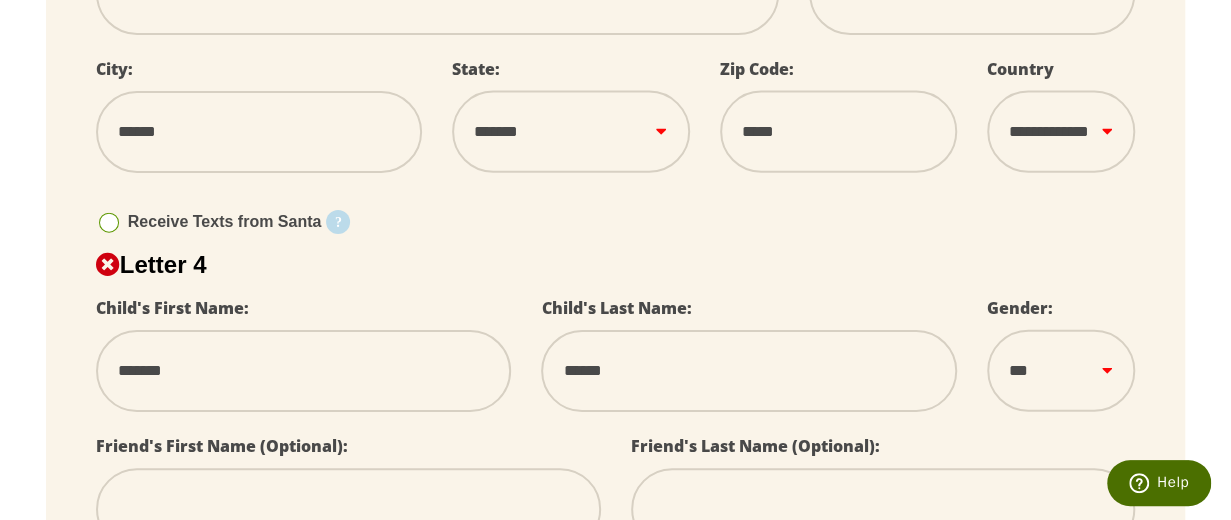 click on "******   ***   ****" at bounding box center (1061, 371) 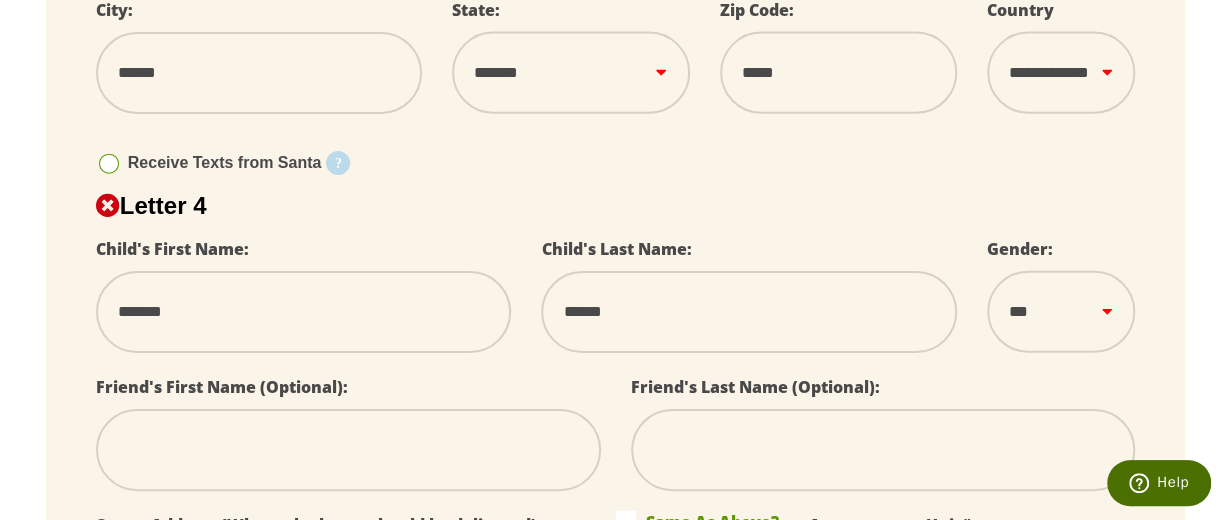 scroll, scrollTop: 2300, scrollLeft: 0, axis: vertical 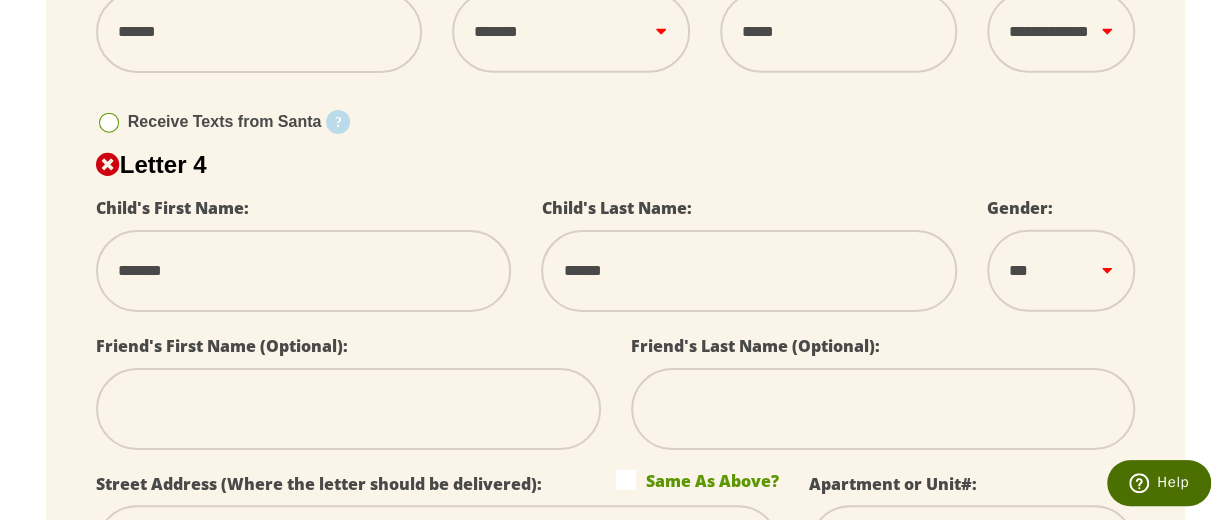 click at bounding box center [348, 409] 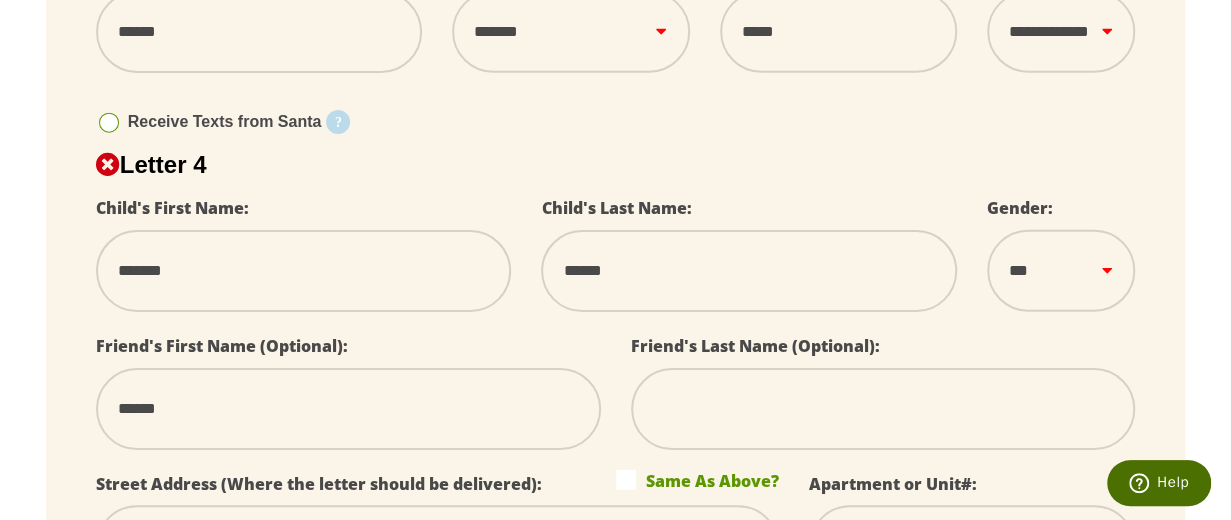 click at bounding box center [883, 409] 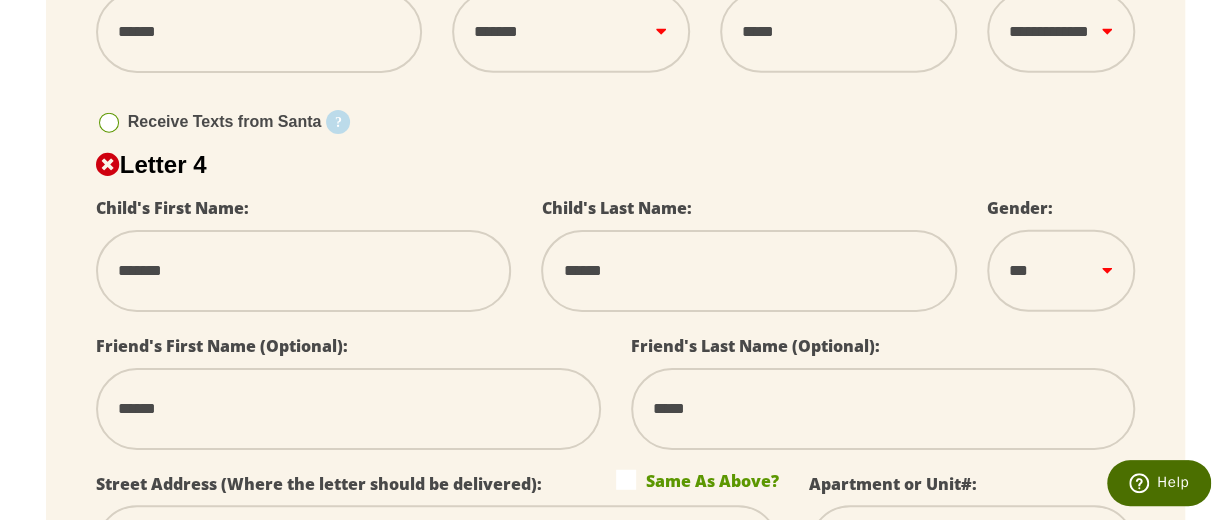 scroll, scrollTop: 2400, scrollLeft: 0, axis: vertical 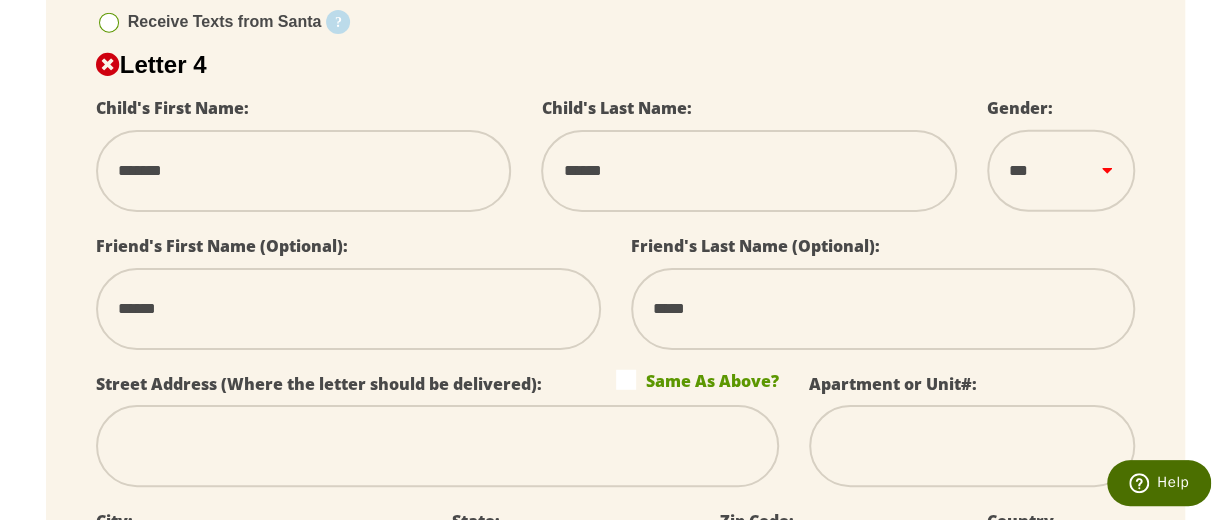 click at bounding box center (437, 446) 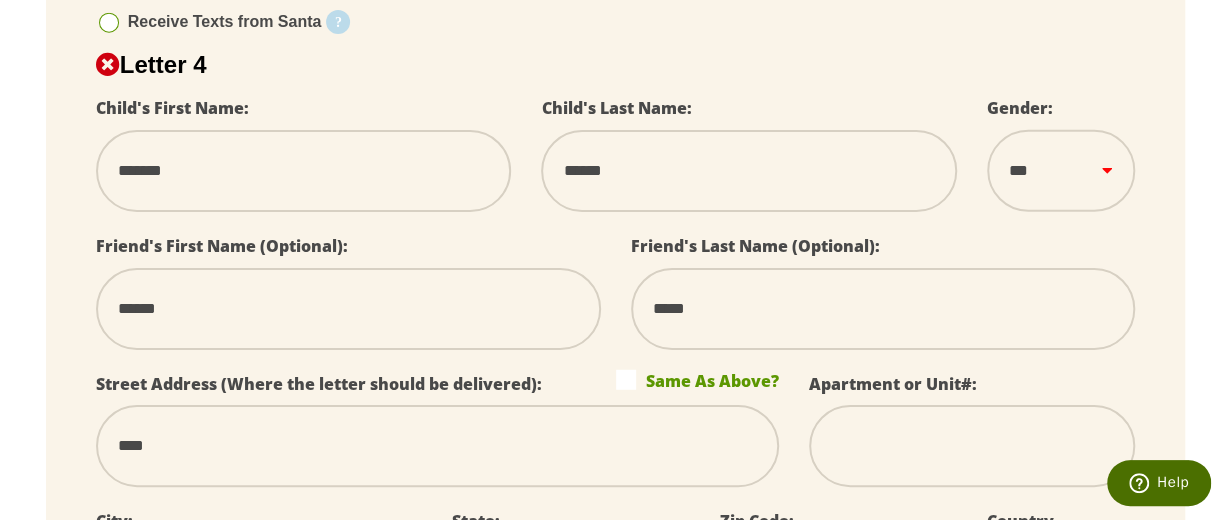 click on "****" at bounding box center [437, 446] 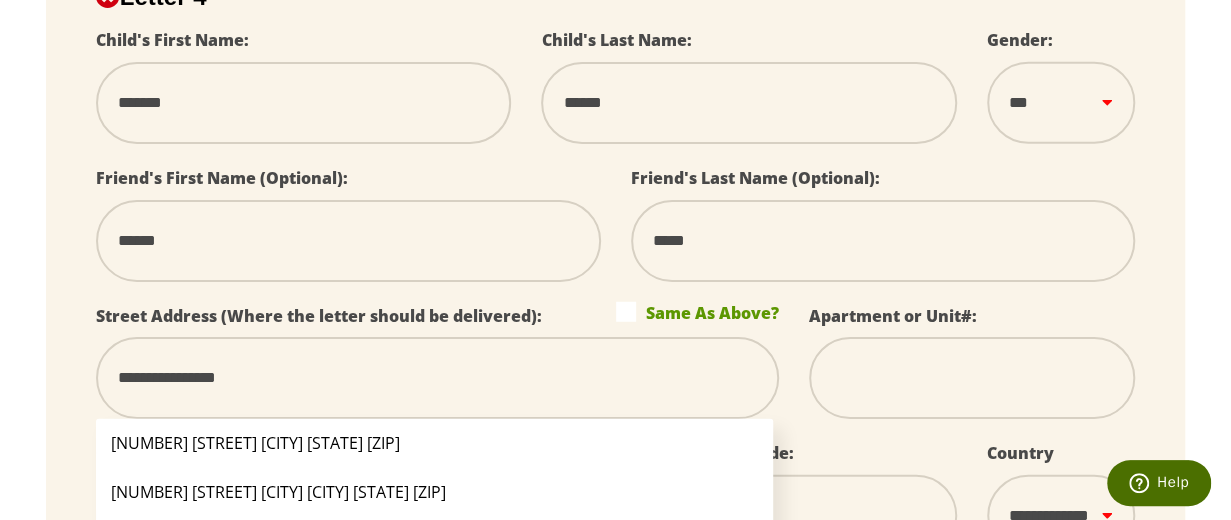 scroll, scrollTop: 2500, scrollLeft: 0, axis: vertical 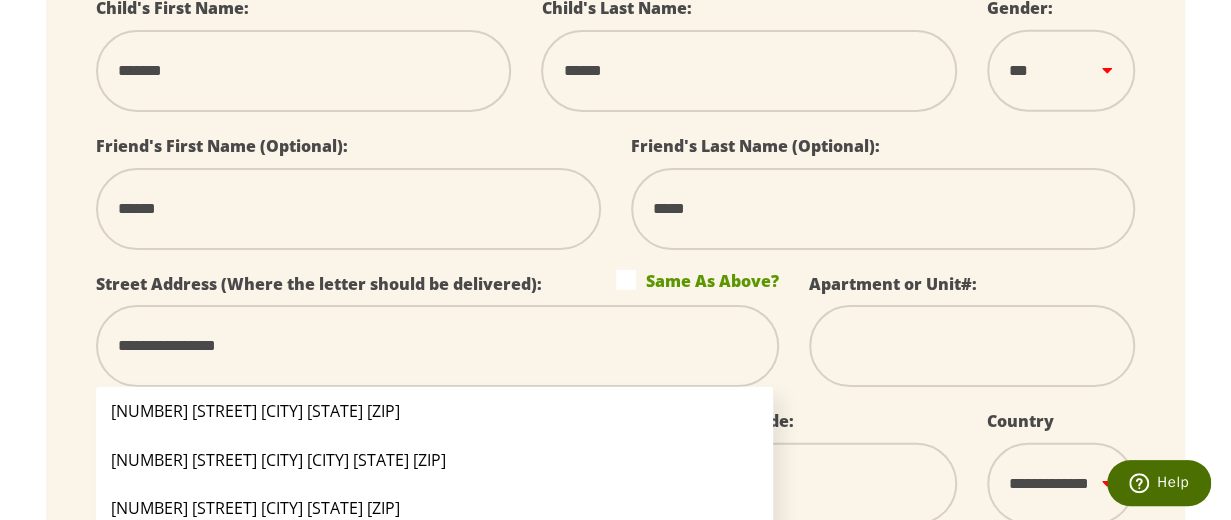 click on "Zip Code:" at bounding box center [838, 476] 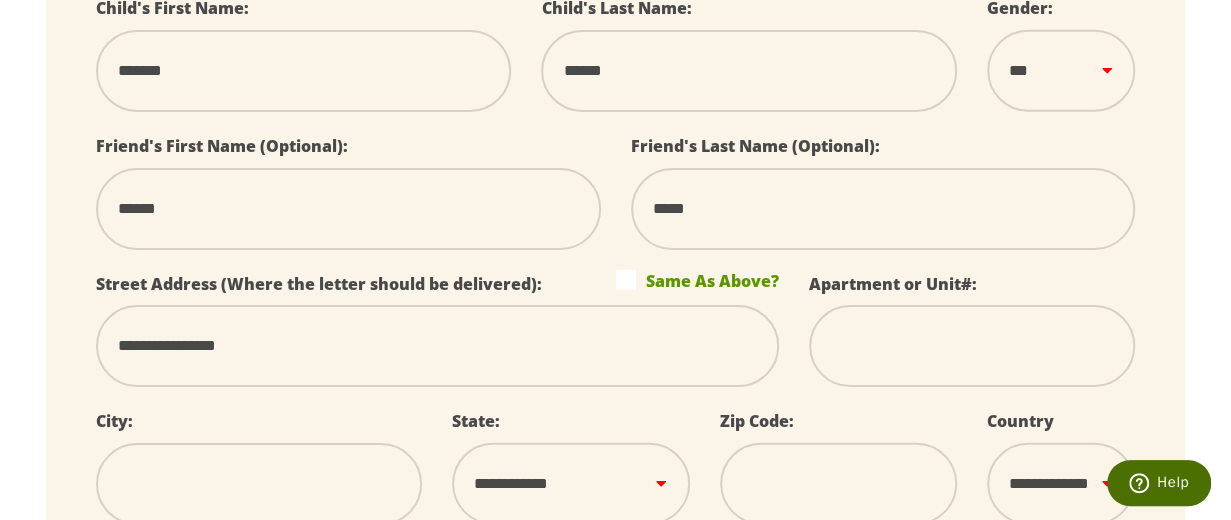 click at bounding box center [259, 484] 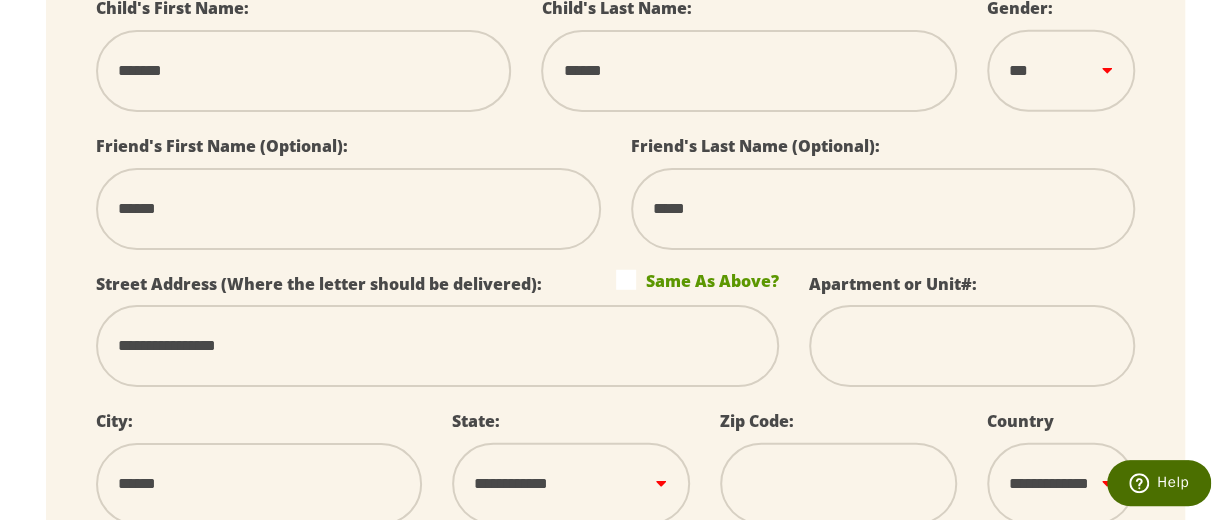 scroll, scrollTop: 2507, scrollLeft: 0, axis: vertical 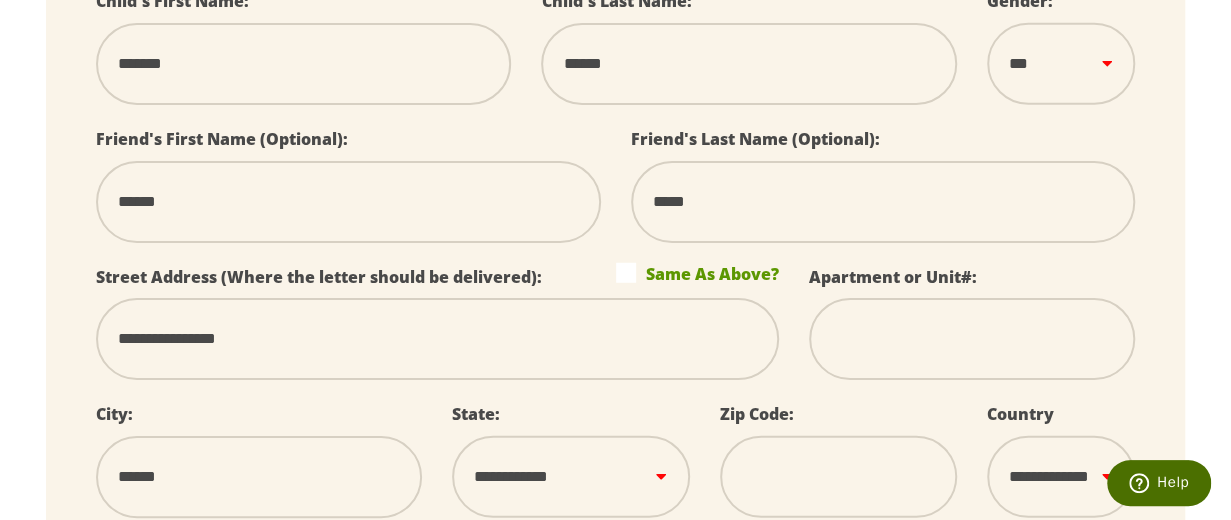 click on "**********" at bounding box center [570, 477] 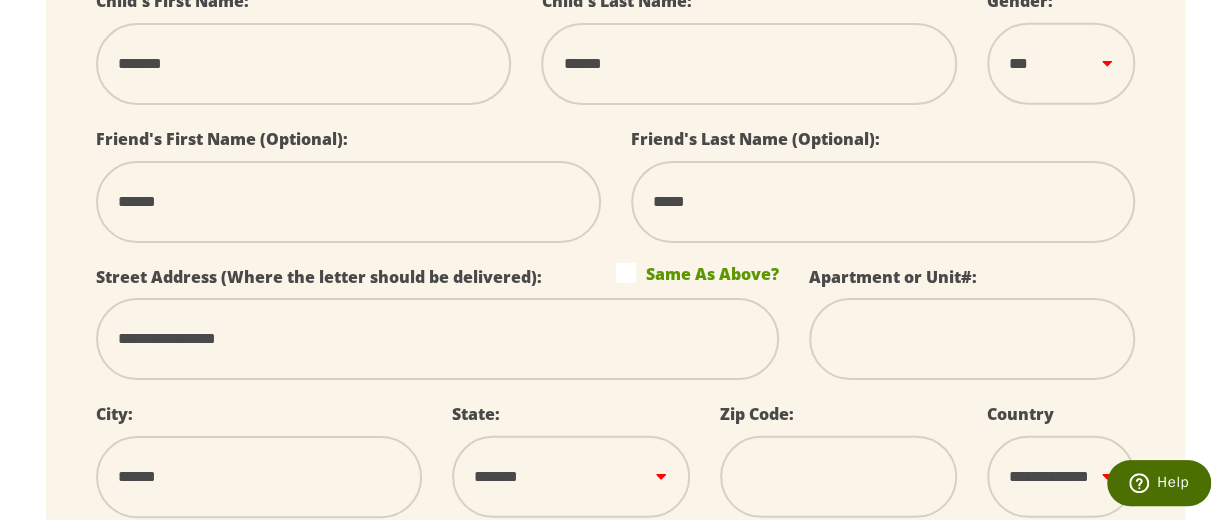 click on "**********" at bounding box center [570, 477] 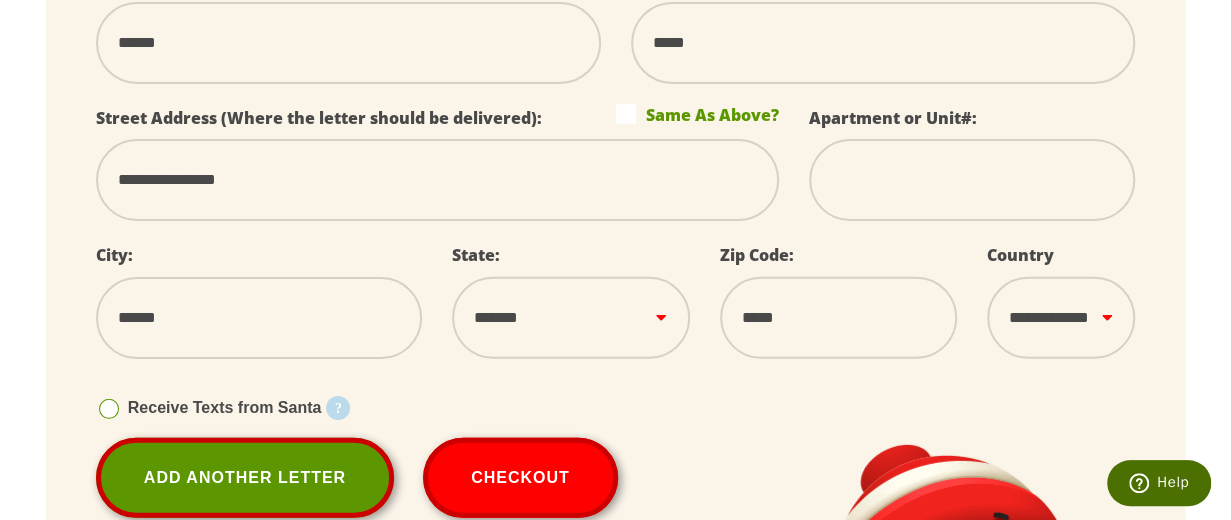 scroll, scrollTop: 2707, scrollLeft: 0, axis: vertical 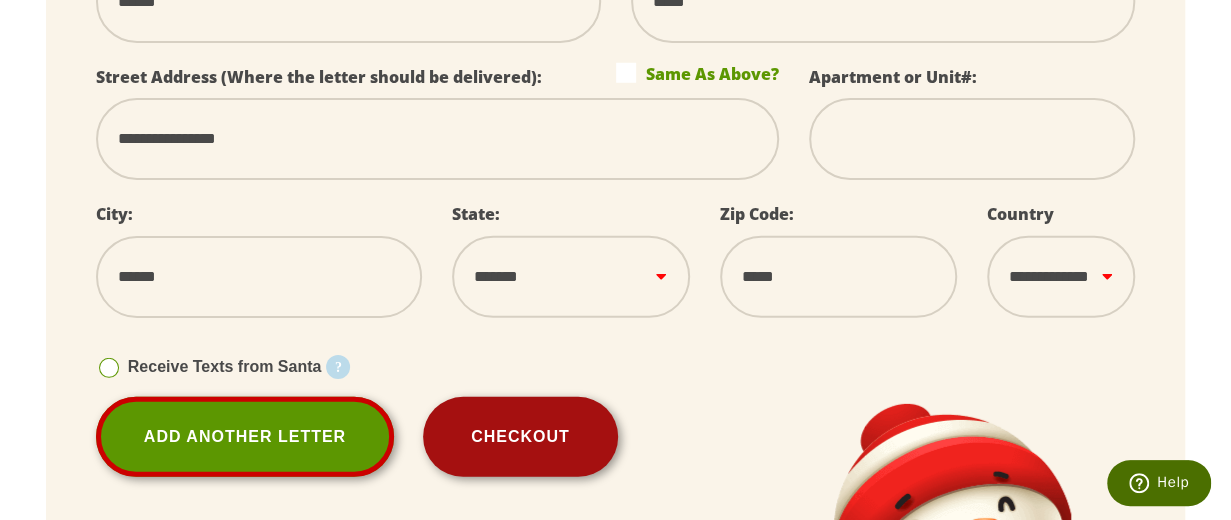 click on "Checkout" at bounding box center (520, 437) 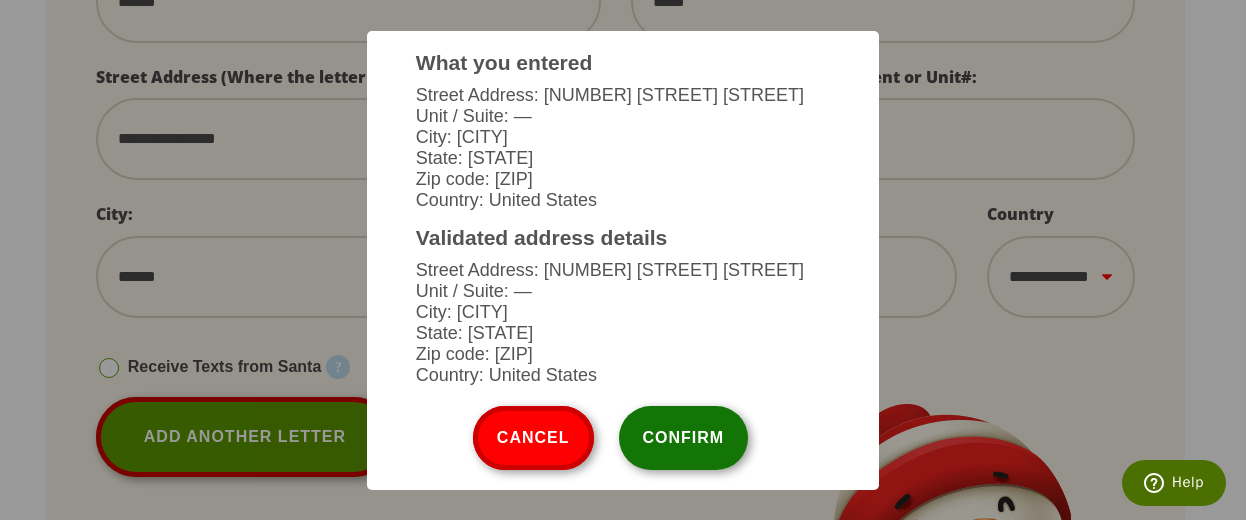 click on "Confirm" at bounding box center [684, 438] 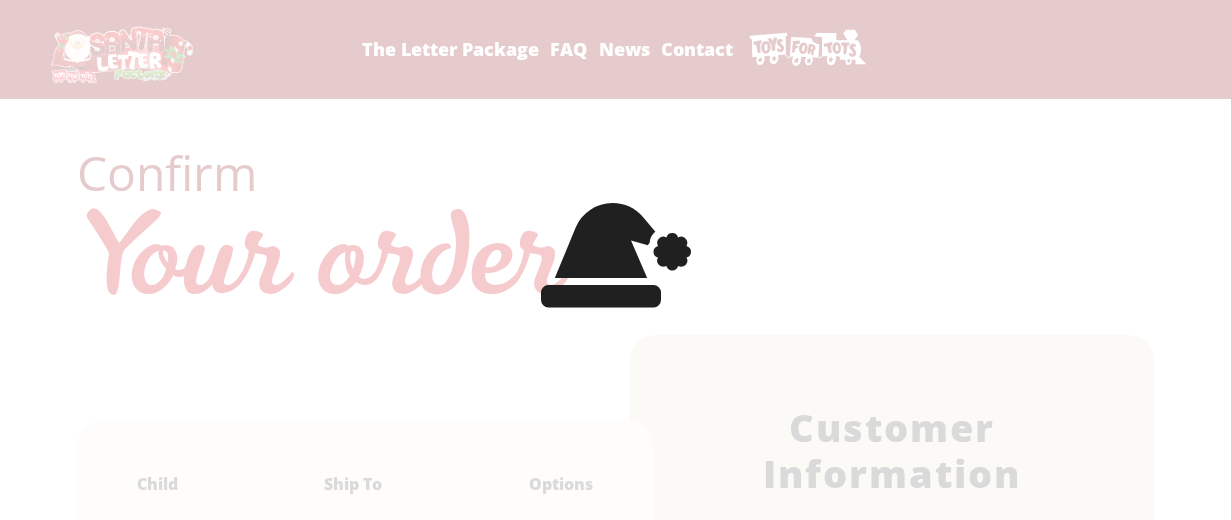 scroll, scrollTop: 0, scrollLeft: 0, axis: both 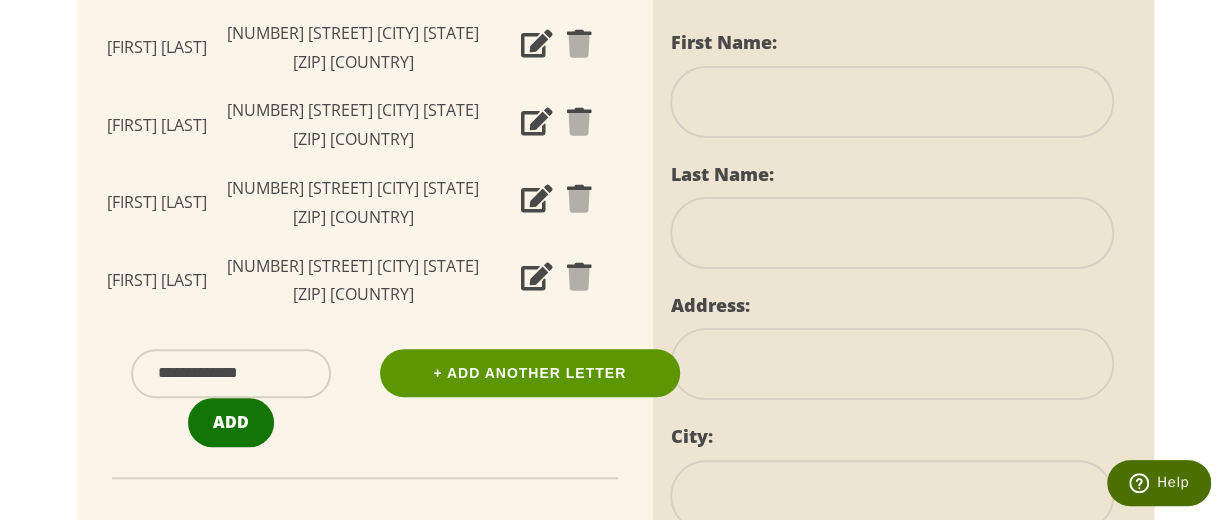 click on "Add" at bounding box center [231, 422] 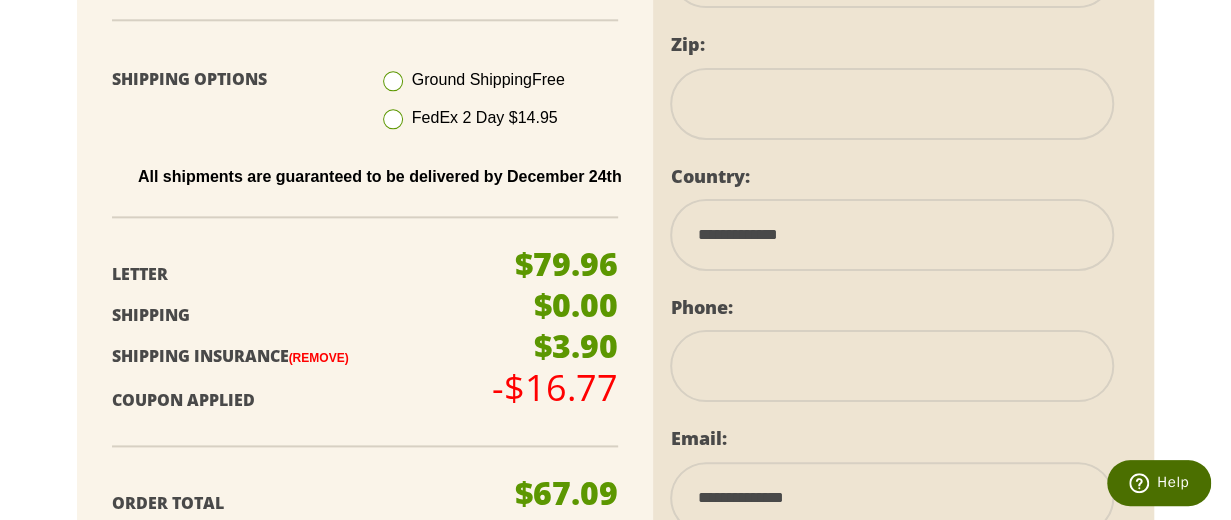 scroll, scrollTop: 1200, scrollLeft: 0, axis: vertical 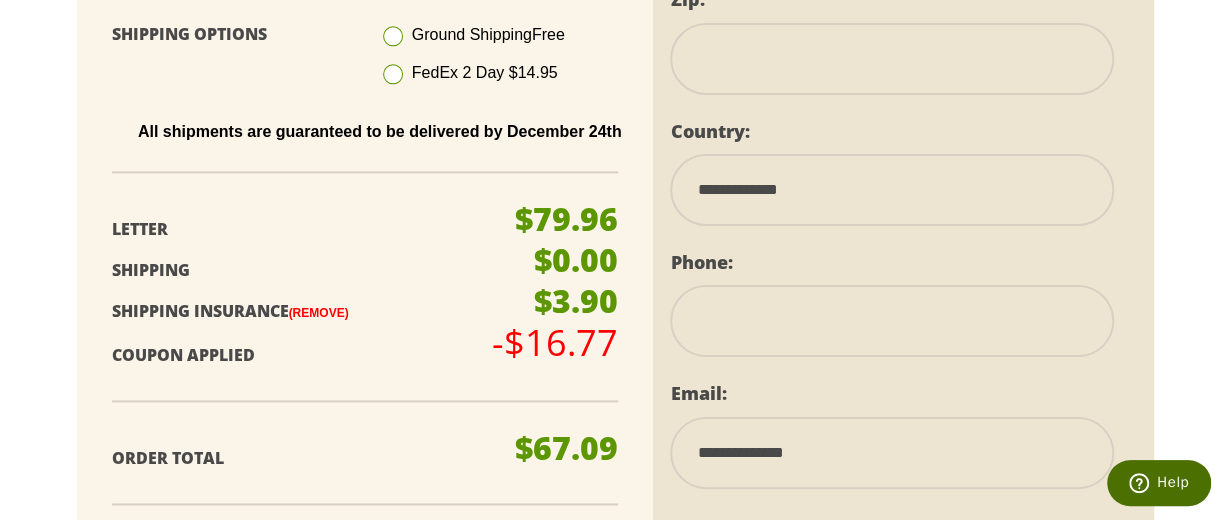 click on "(Remove)" at bounding box center [319, 313] 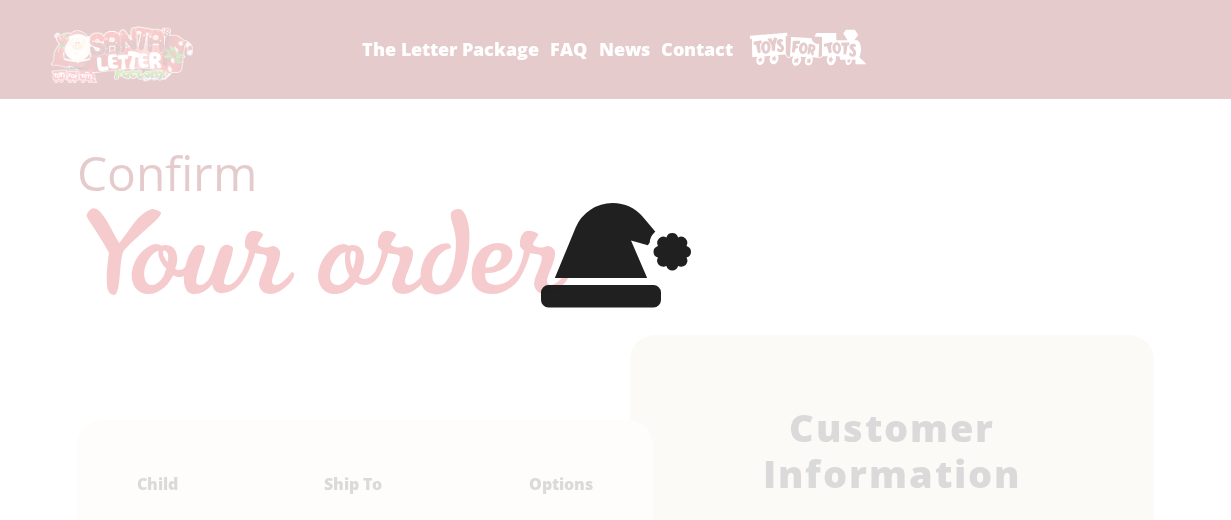 scroll, scrollTop: 0, scrollLeft: 0, axis: both 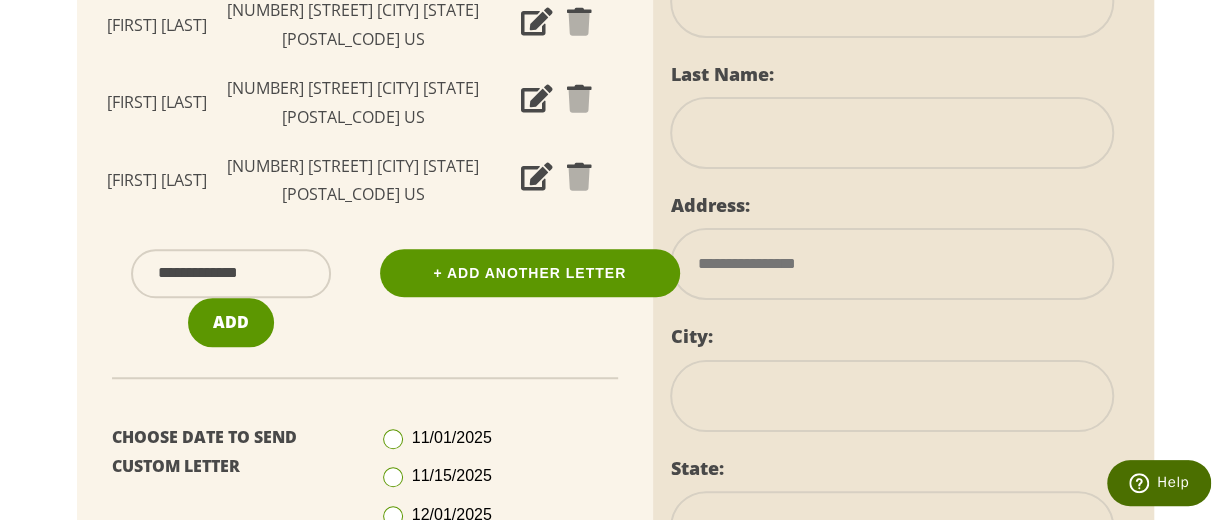 click at bounding box center (578, 178) 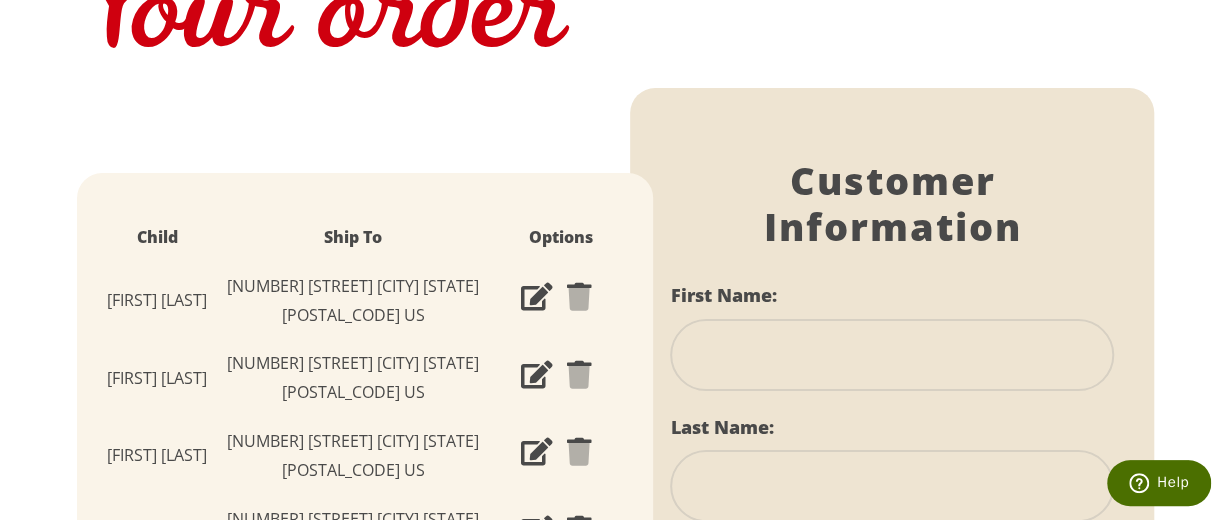 scroll, scrollTop: 200, scrollLeft: 0, axis: vertical 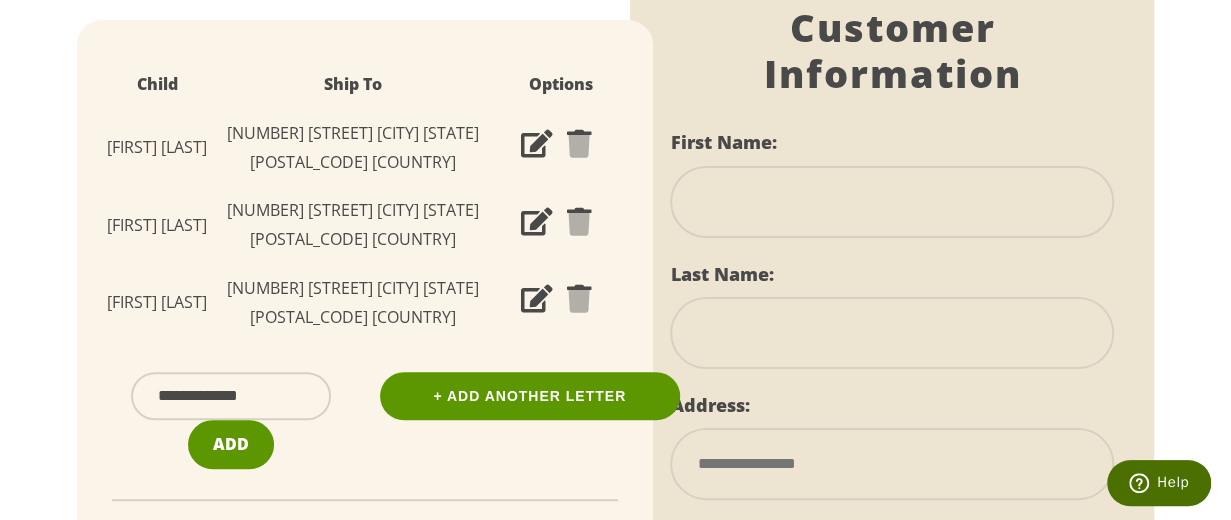 click at bounding box center (578, 300) 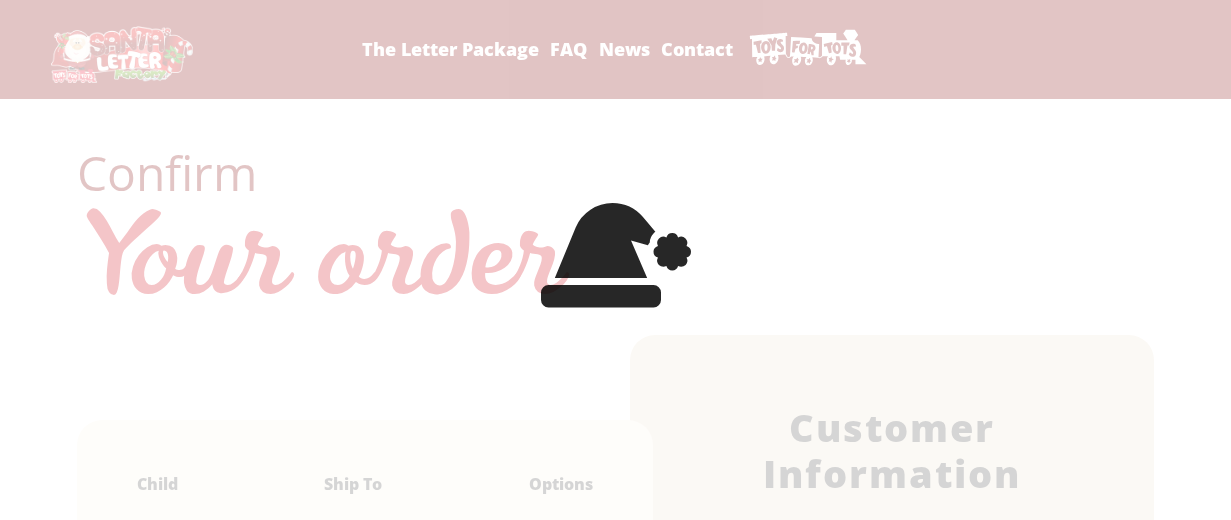 scroll, scrollTop: 0, scrollLeft: 0, axis: both 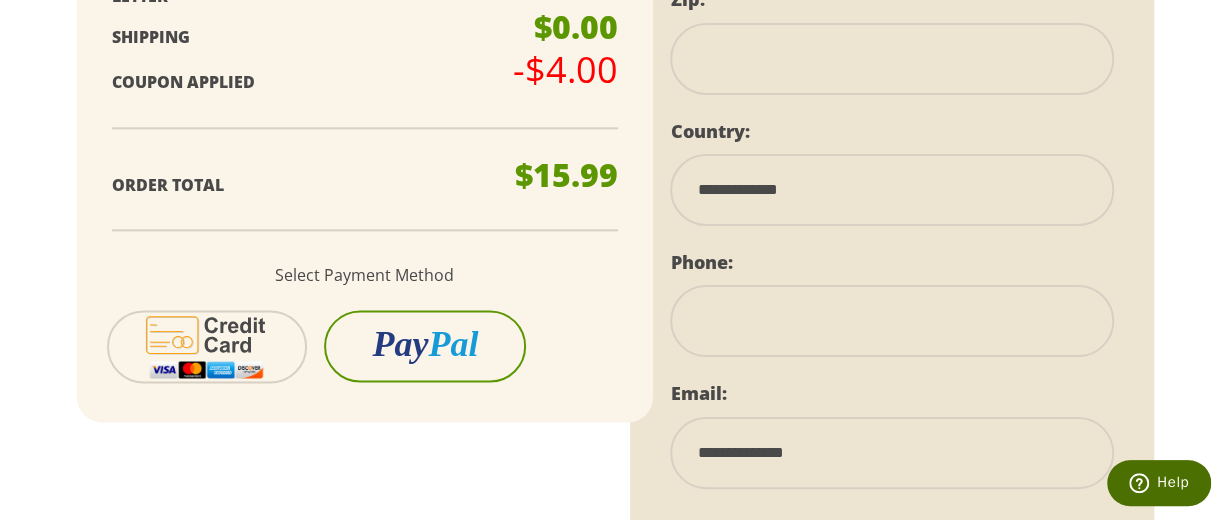 click on "Pal" at bounding box center (453, 344) 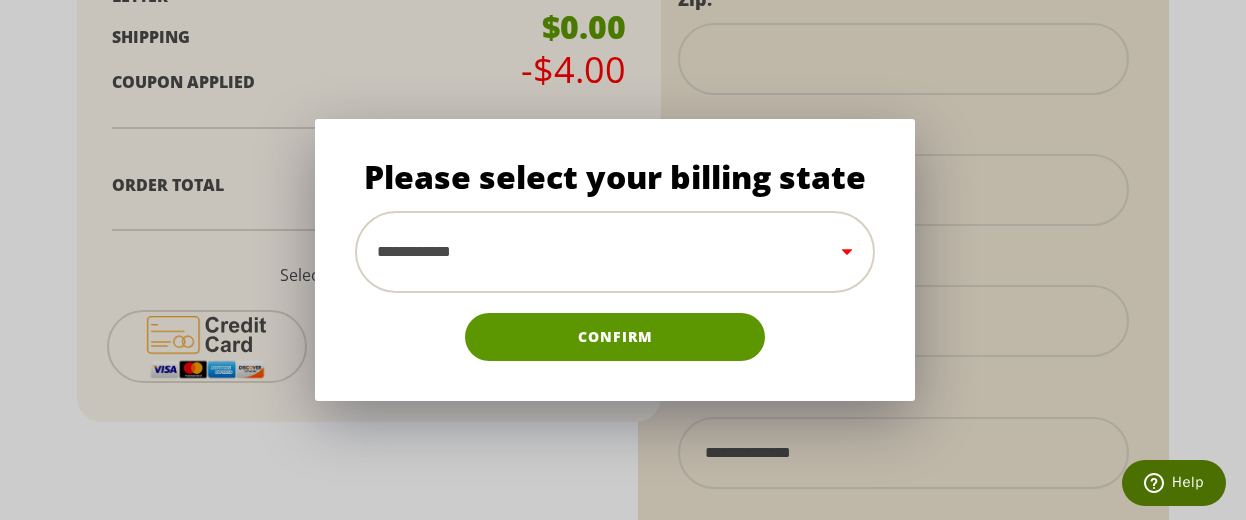 click on "**********" at bounding box center (615, 252) 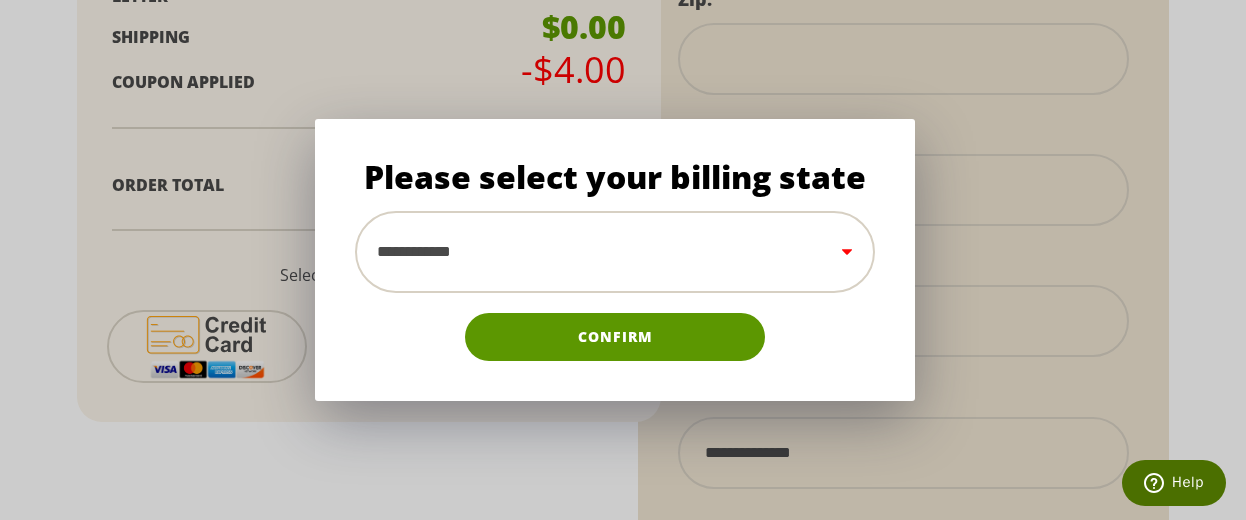 select on "**" 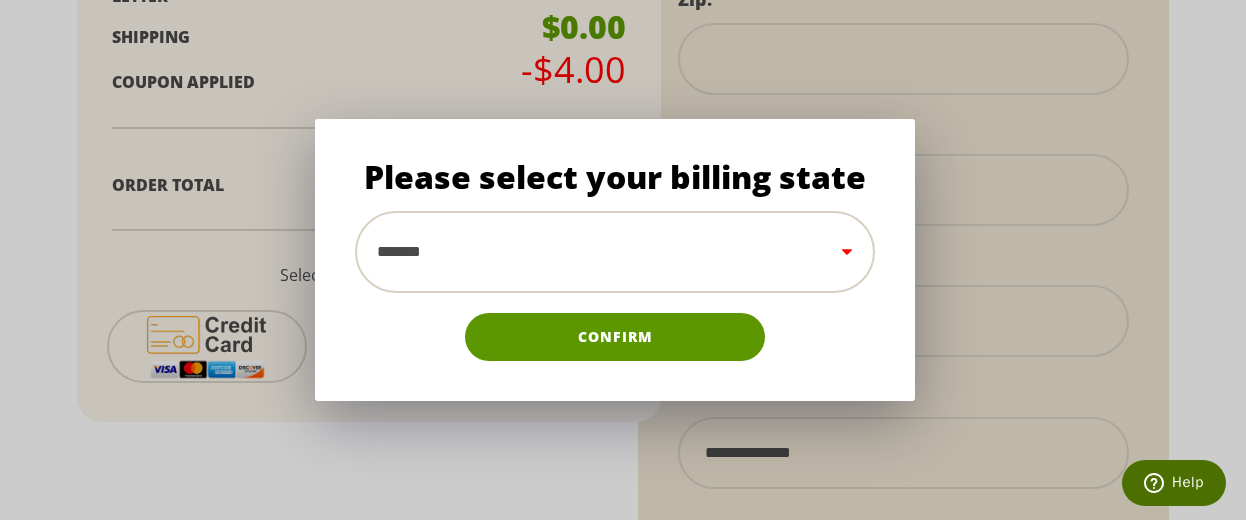 click on "**********" at bounding box center [615, 252] 